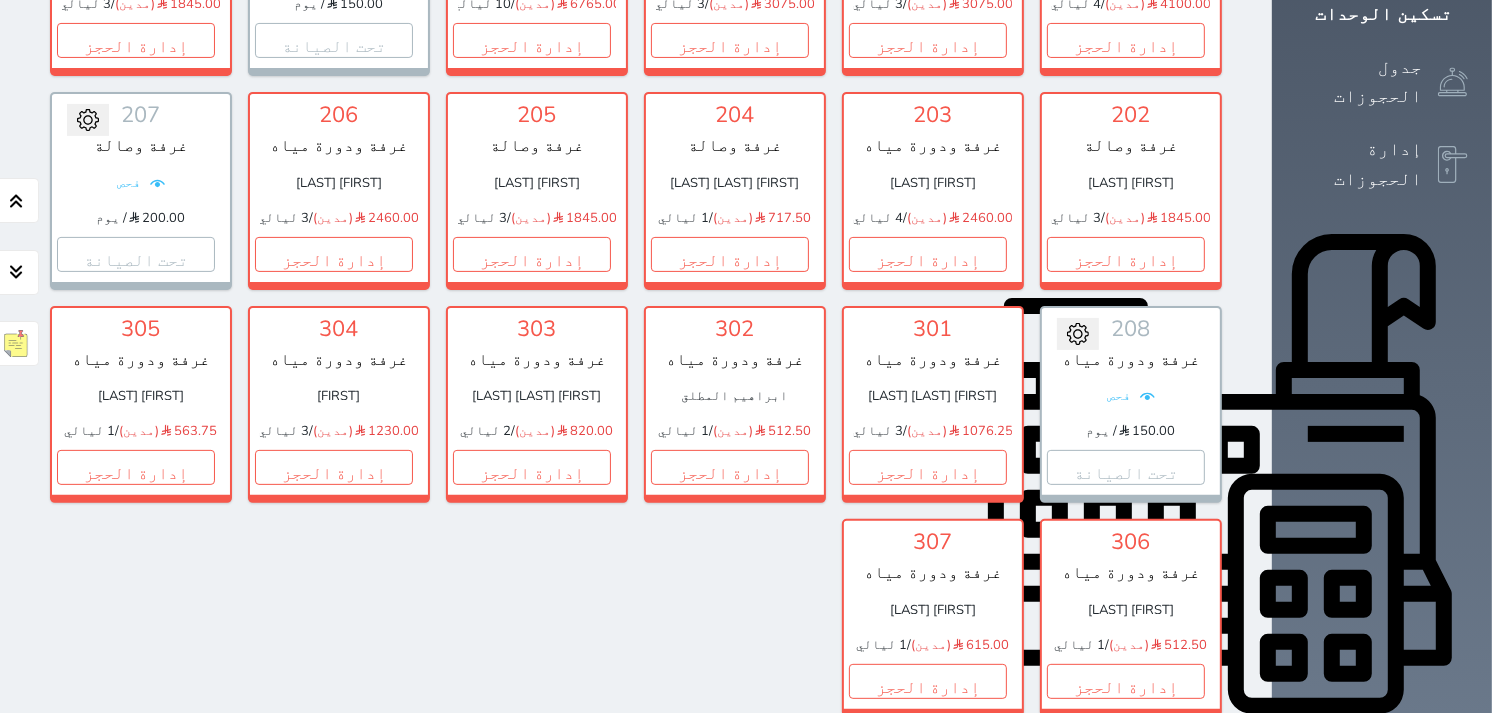 scroll, scrollTop: 398, scrollLeft: 0, axis: vertical 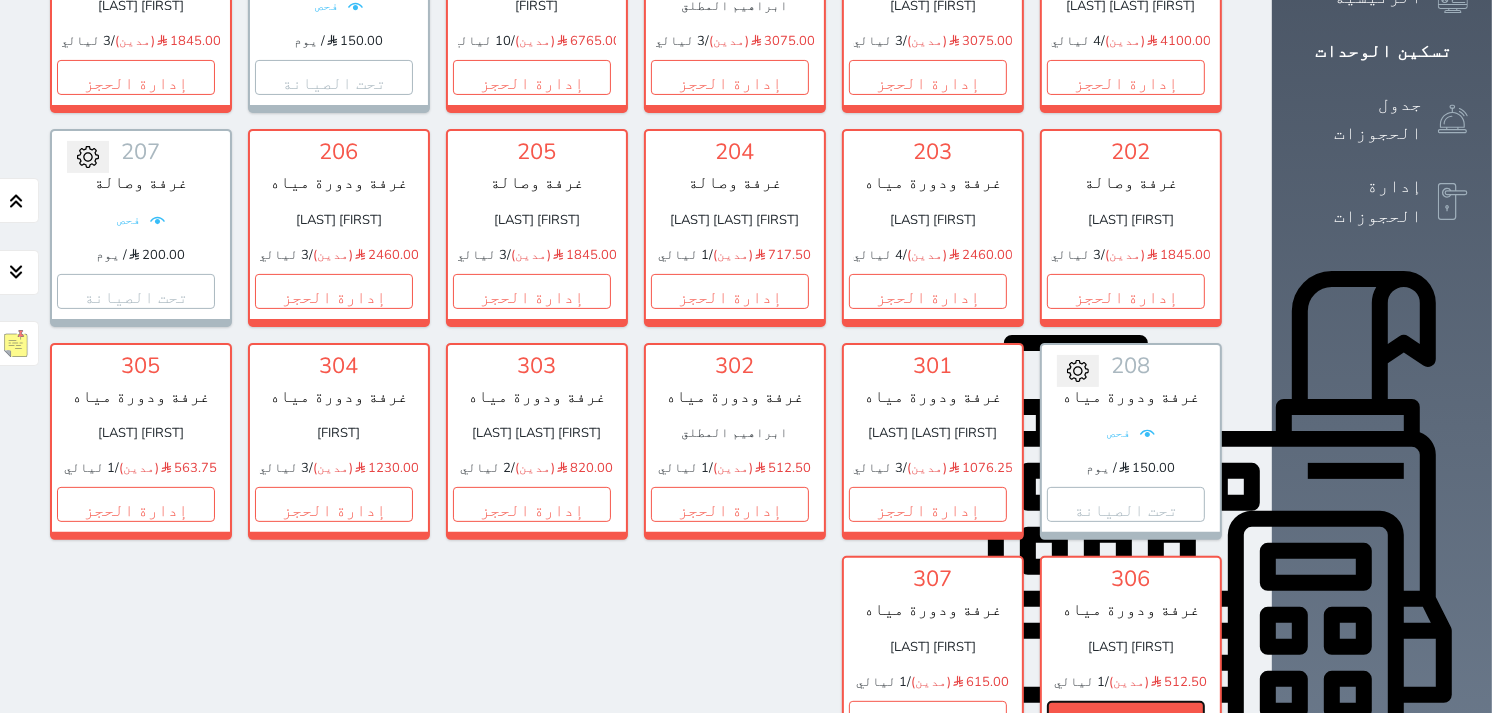 click on "إدارة الحجز" at bounding box center (1126, 718) 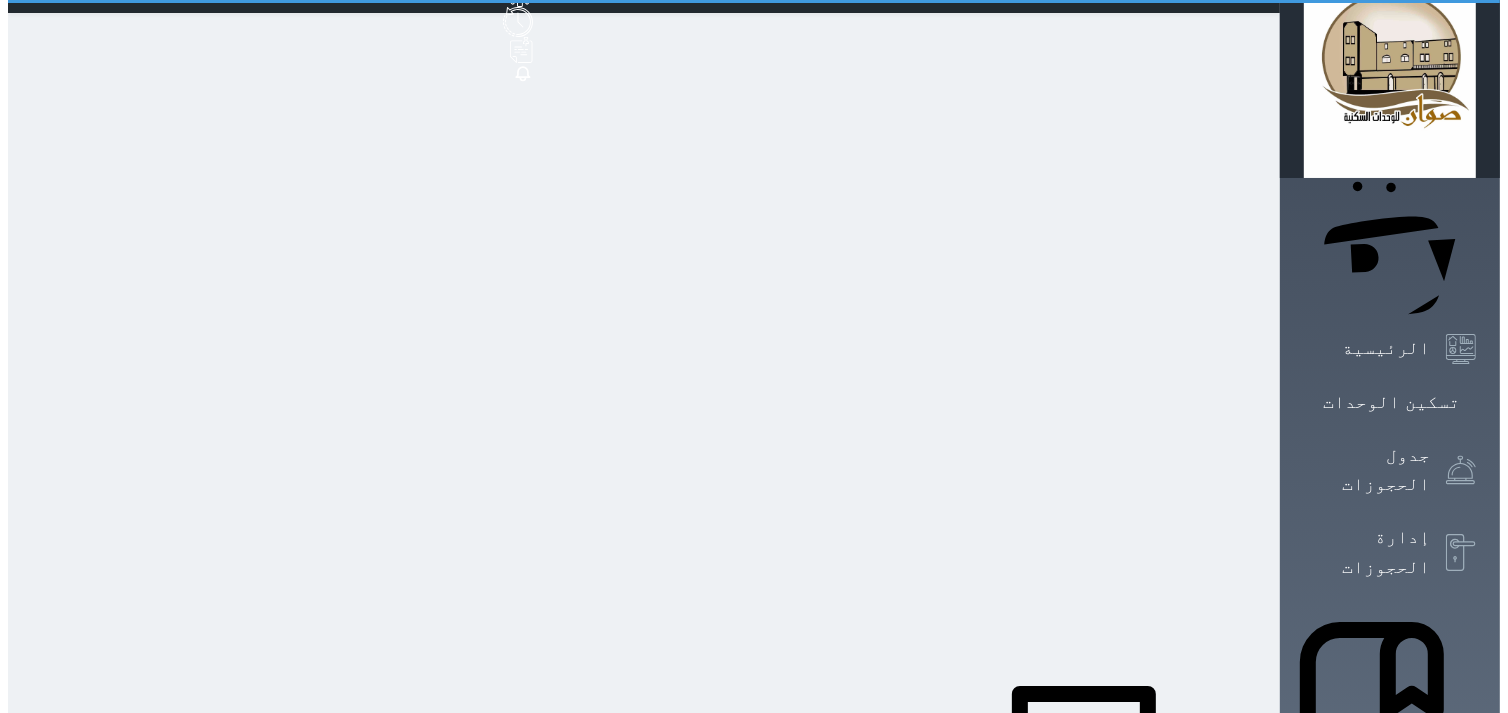 scroll, scrollTop: 0, scrollLeft: 0, axis: both 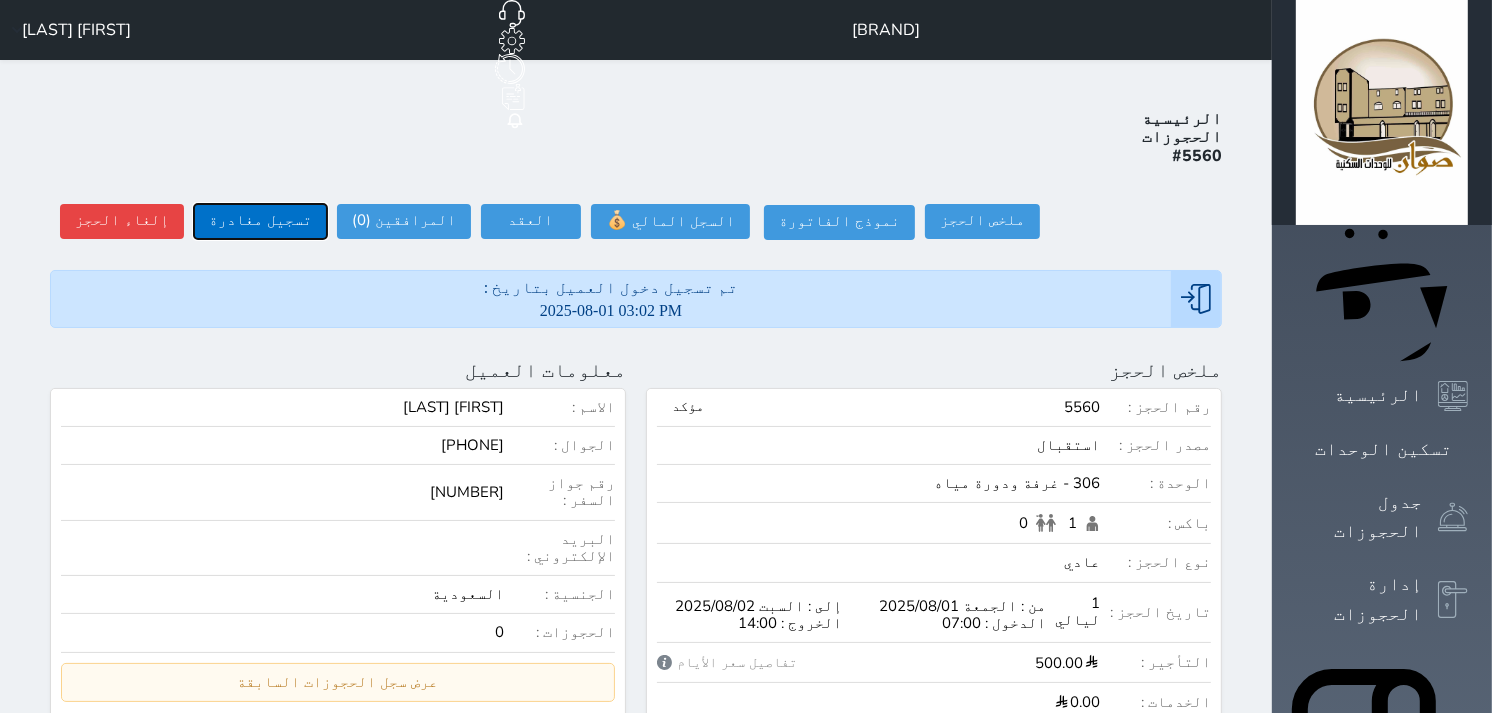 click on "تسجيل مغادرة" at bounding box center [260, 221] 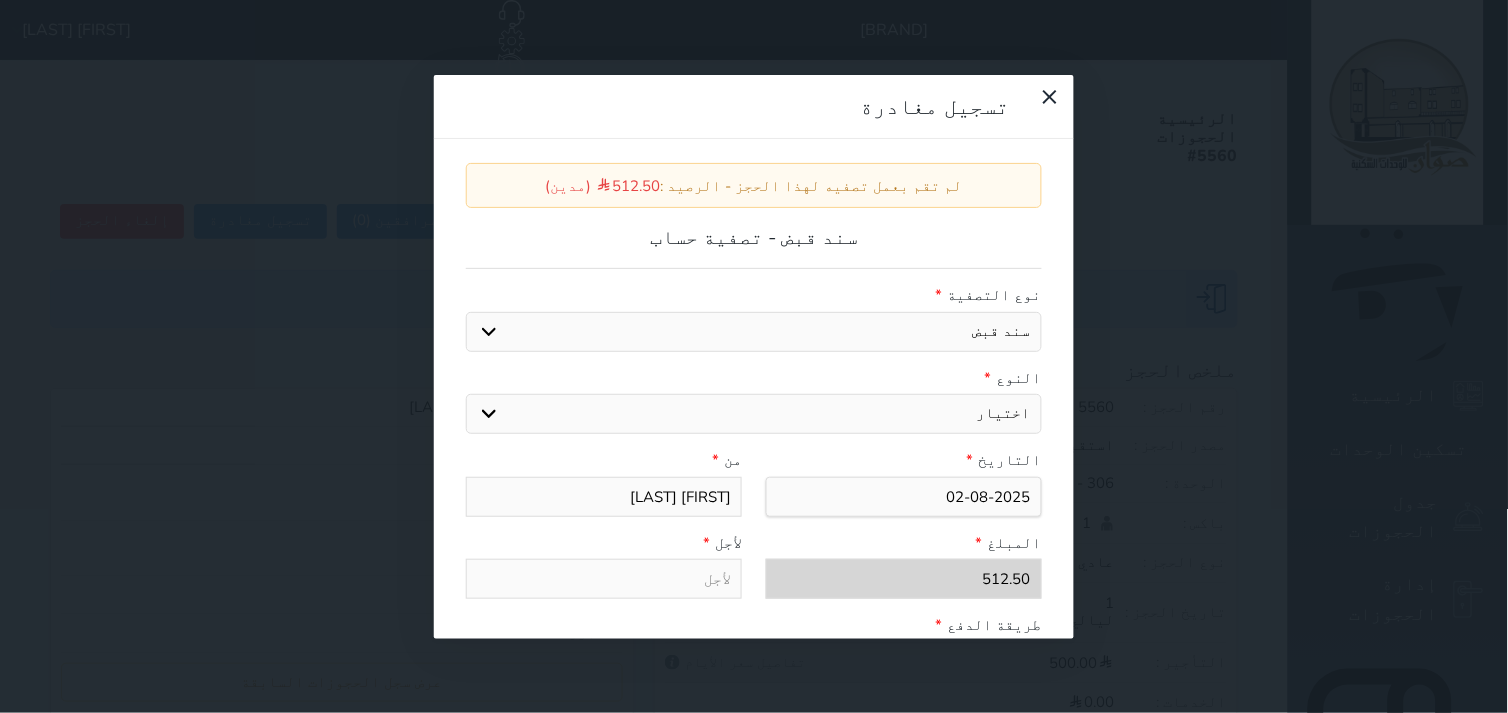 click on "اختيار   مقبوضات عامة
قيمة إيجار
فواتير
عربون
لا ينطبق
آخر
مغسلة
واي فاي - الإنترنت
مواقف السيارات
طعام
الأغذية والمشروبات
مشروبات
المشروبات الباردة
المشروبات الساخنة
الإفطار
غداء
عشاء
مخبز و كعك
حمام سباحة
الصالة الرياضية
سبا و خدمات الجمال
اختيار وإسقاط (خدمات النقل)
ميني بار
كابل - تلفزيون
سرير إضافي
تصفيف الشعر
التسوق" at bounding box center [754, 414] 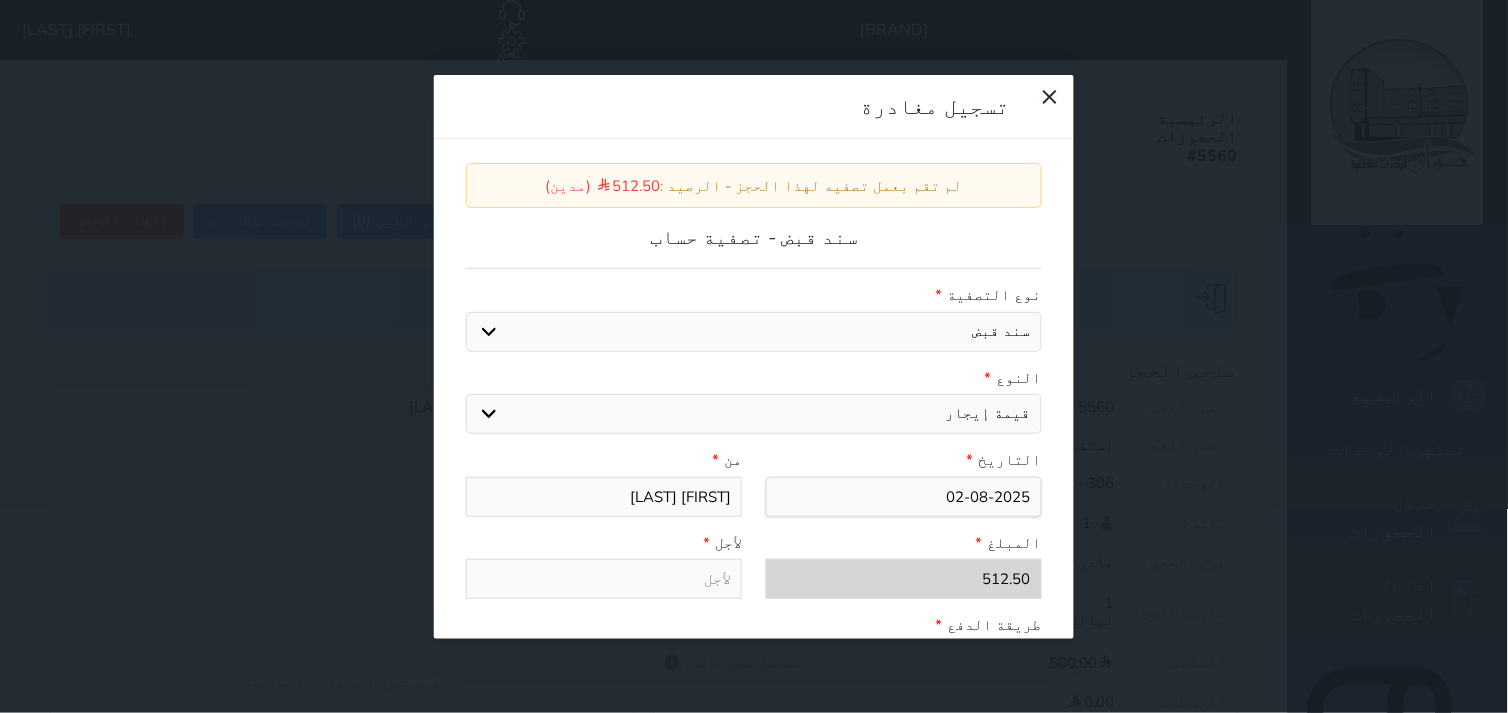 click on "اختيار   مقبوضات عامة
قيمة إيجار
فواتير
عربون
لا ينطبق
آخر
مغسلة
واي فاي - الإنترنت
مواقف السيارات
طعام
الأغذية والمشروبات
مشروبات
المشروبات الباردة
المشروبات الساخنة
الإفطار
غداء
عشاء
مخبز و كعك
حمام سباحة
الصالة الرياضية
سبا و خدمات الجمال
اختيار وإسقاط (خدمات النقل)
ميني بار
كابل - تلفزيون
سرير إضافي
تصفيف الشعر
التسوق" at bounding box center (754, 414) 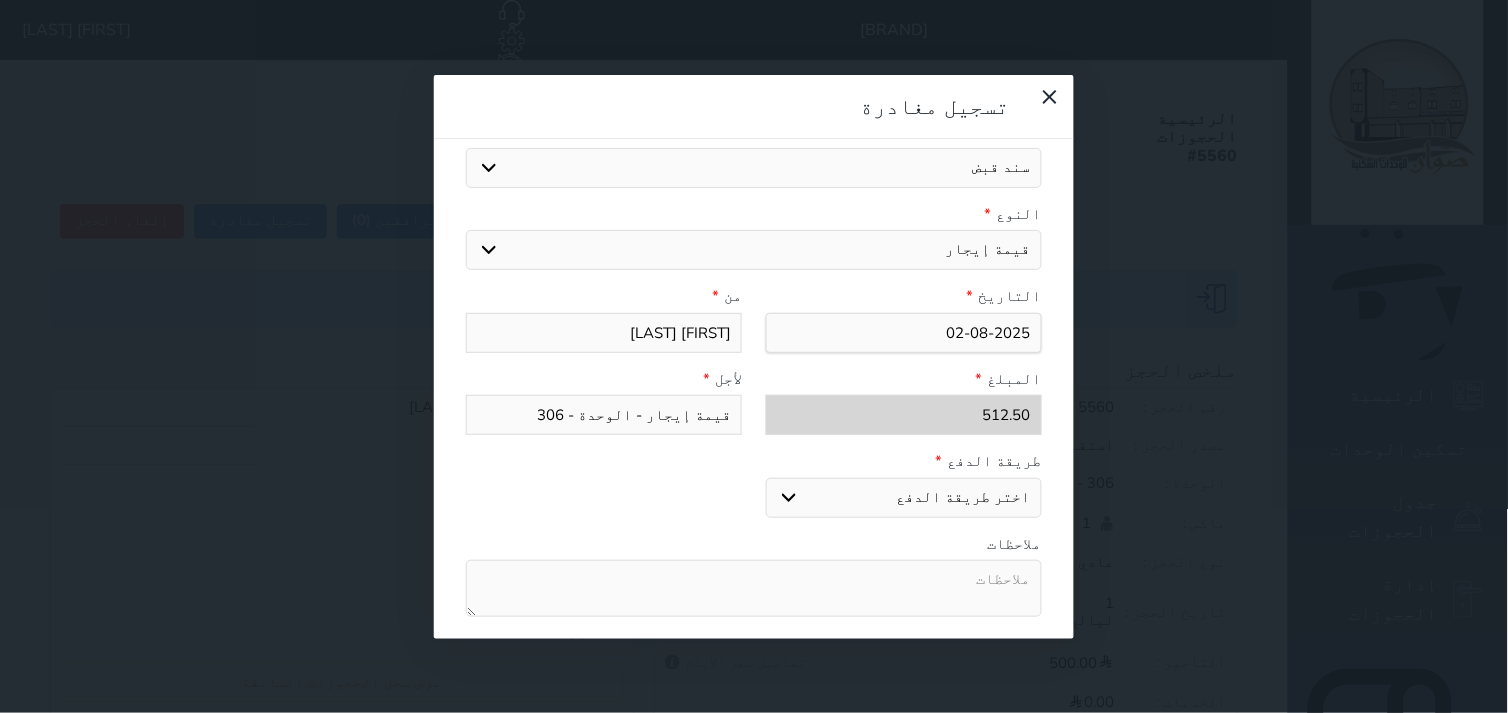 scroll, scrollTop: 222, scrollLeft: 0, axis: vertical 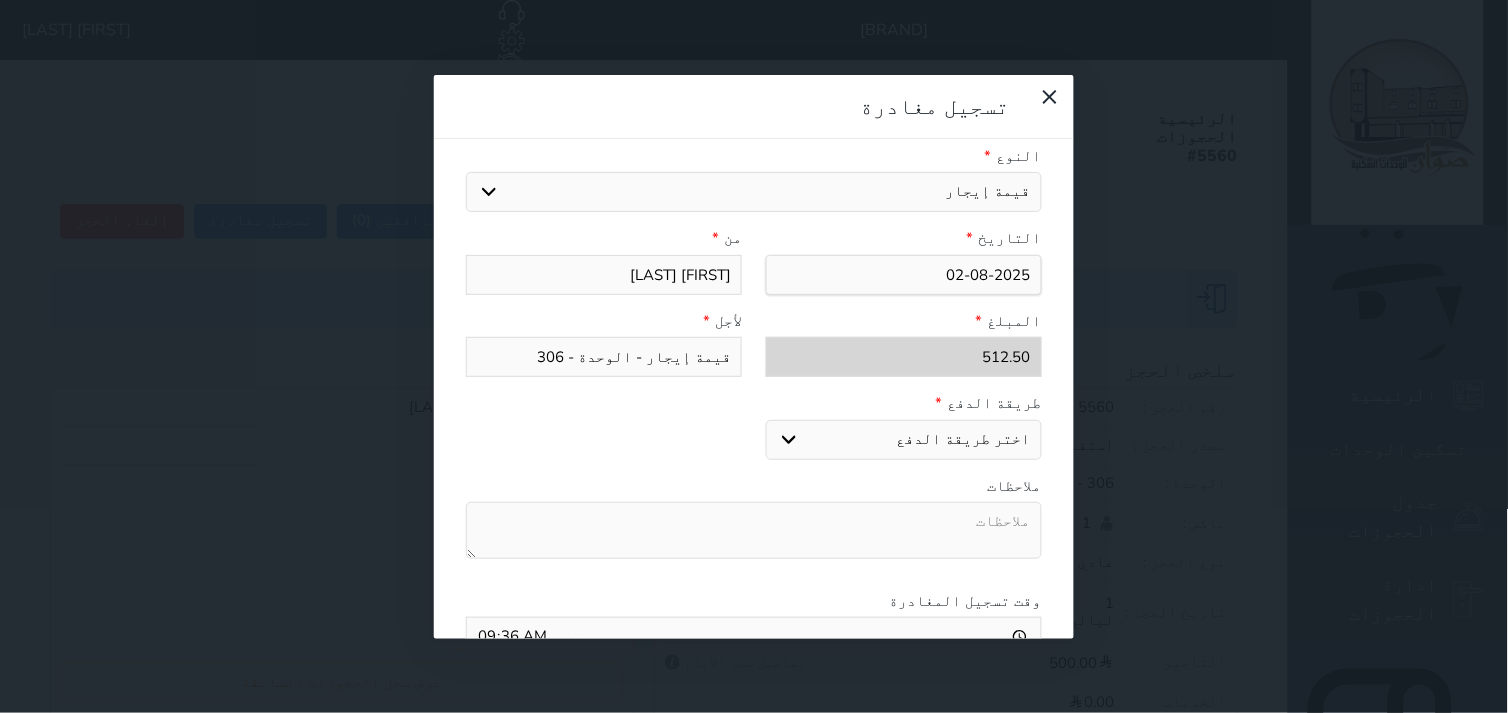 click on "اختر طريقة الدفع   دفع نقدى   تحويل بنكى   مدى   بطاقة ائتمان" at bounding box center [904, 440] 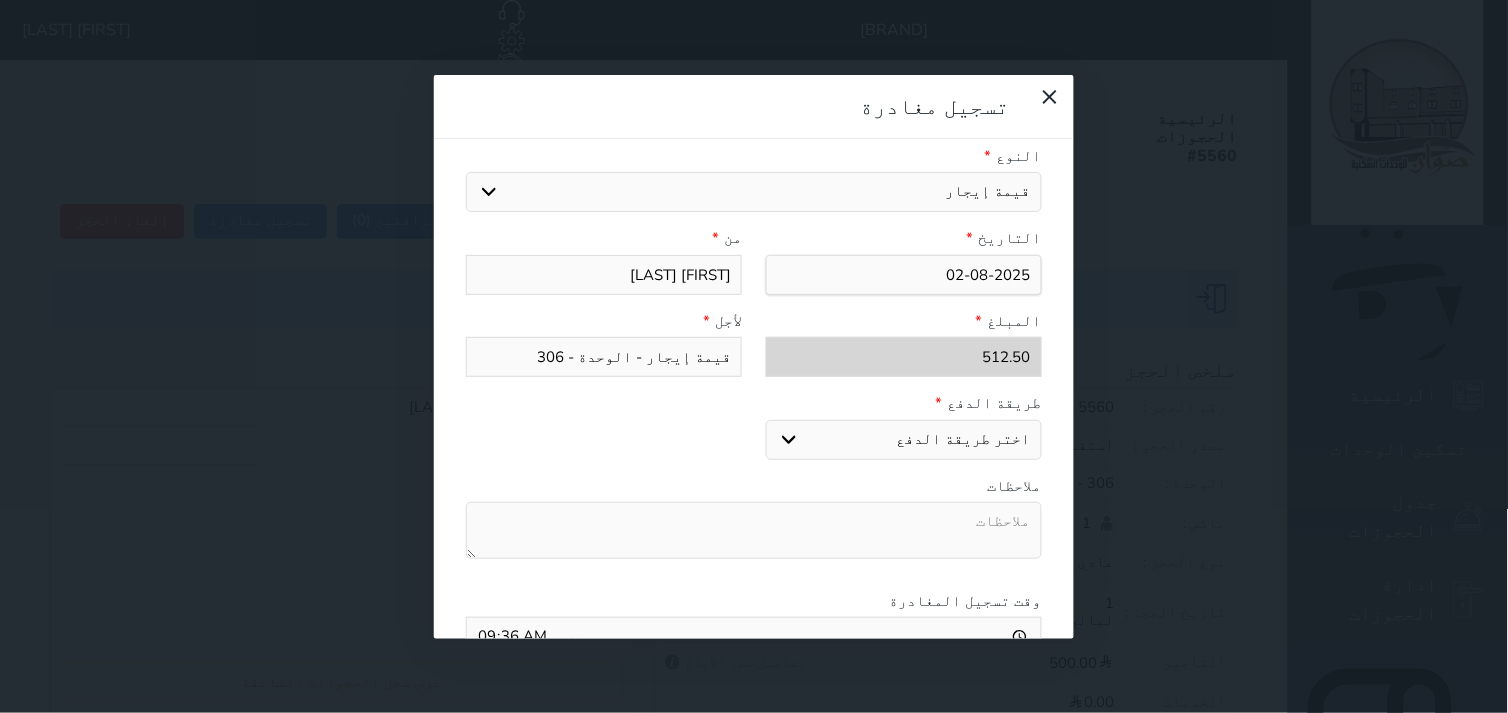 select on "cash" 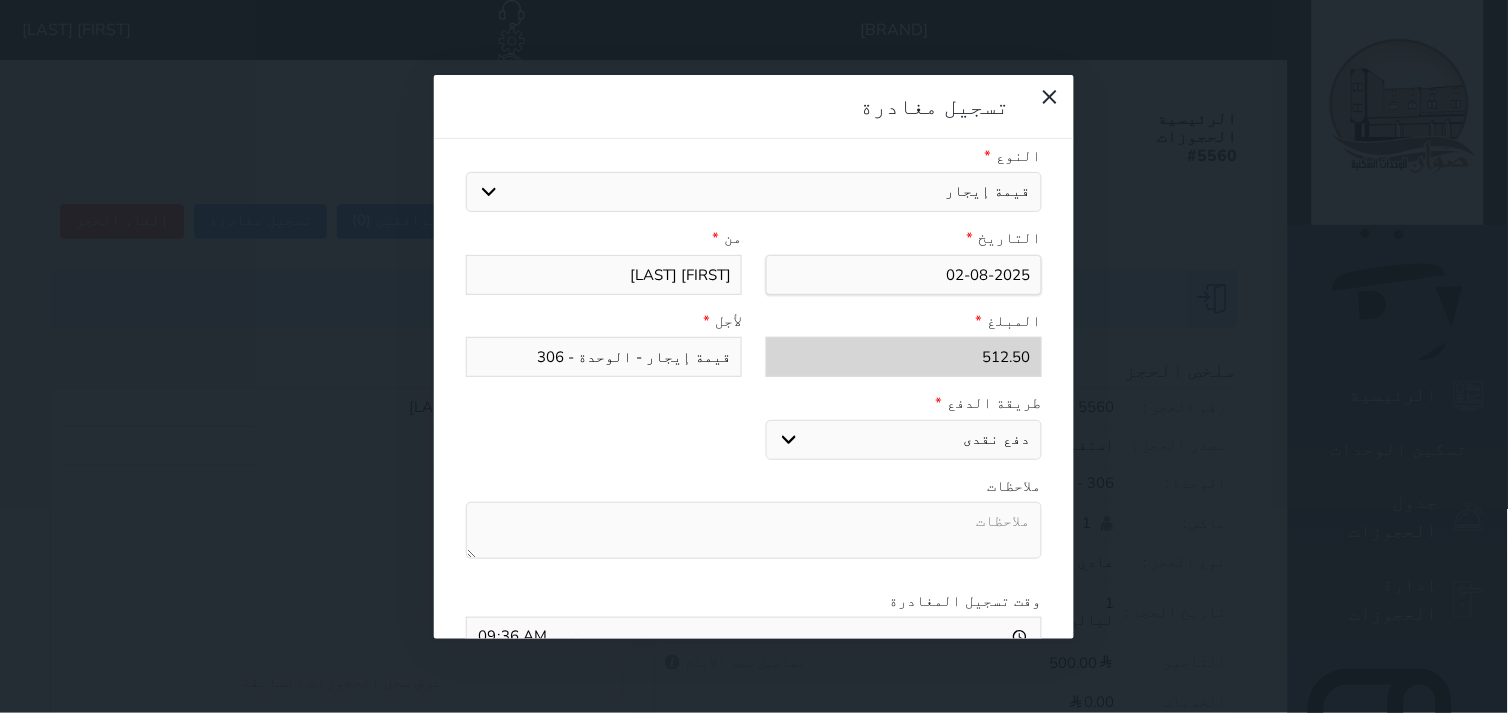 click on "اختر طريقة الدفع   دفع نقدى   تحويل بنكى   مدى   بطاقة ائتمان" at bounding box center [904, 440] 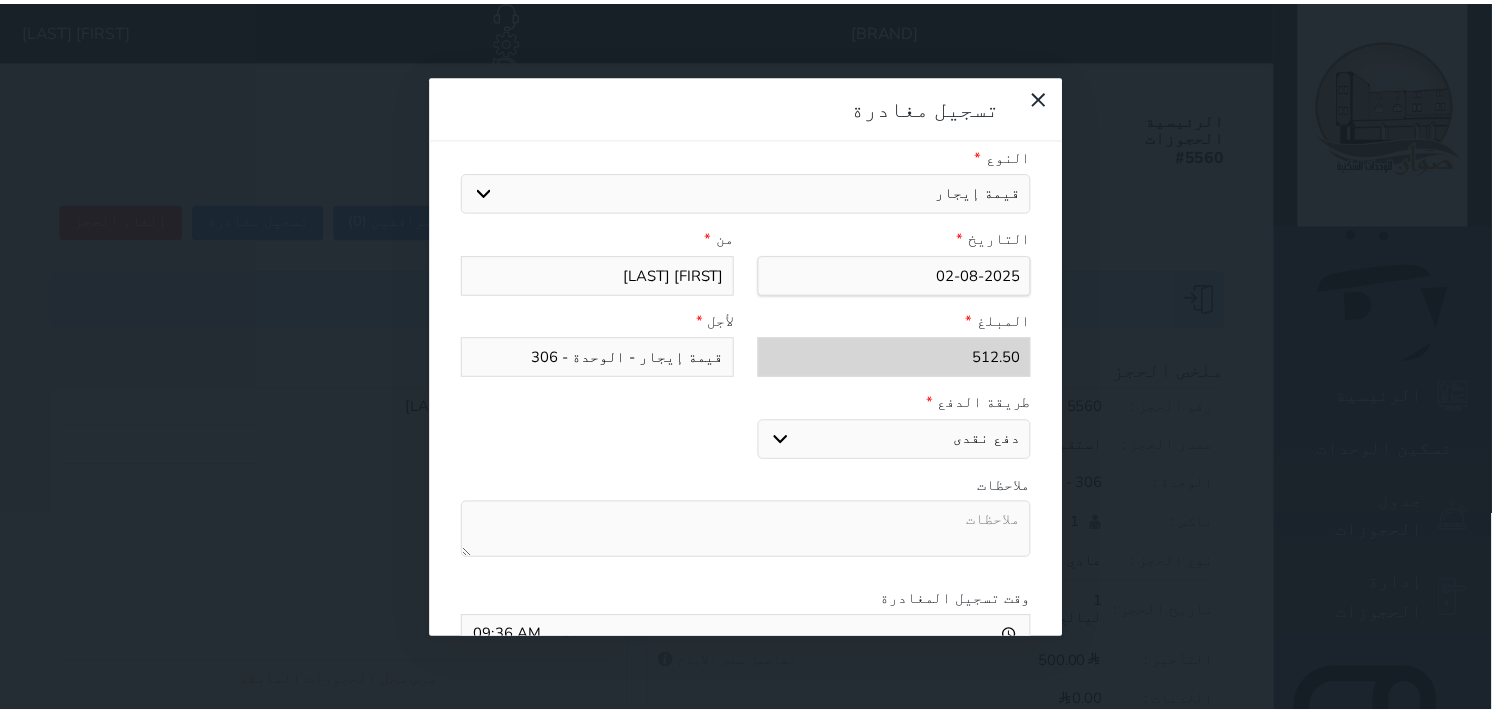 scroll, scrollTop: 311, scrollLeft: 0, axis: vertical 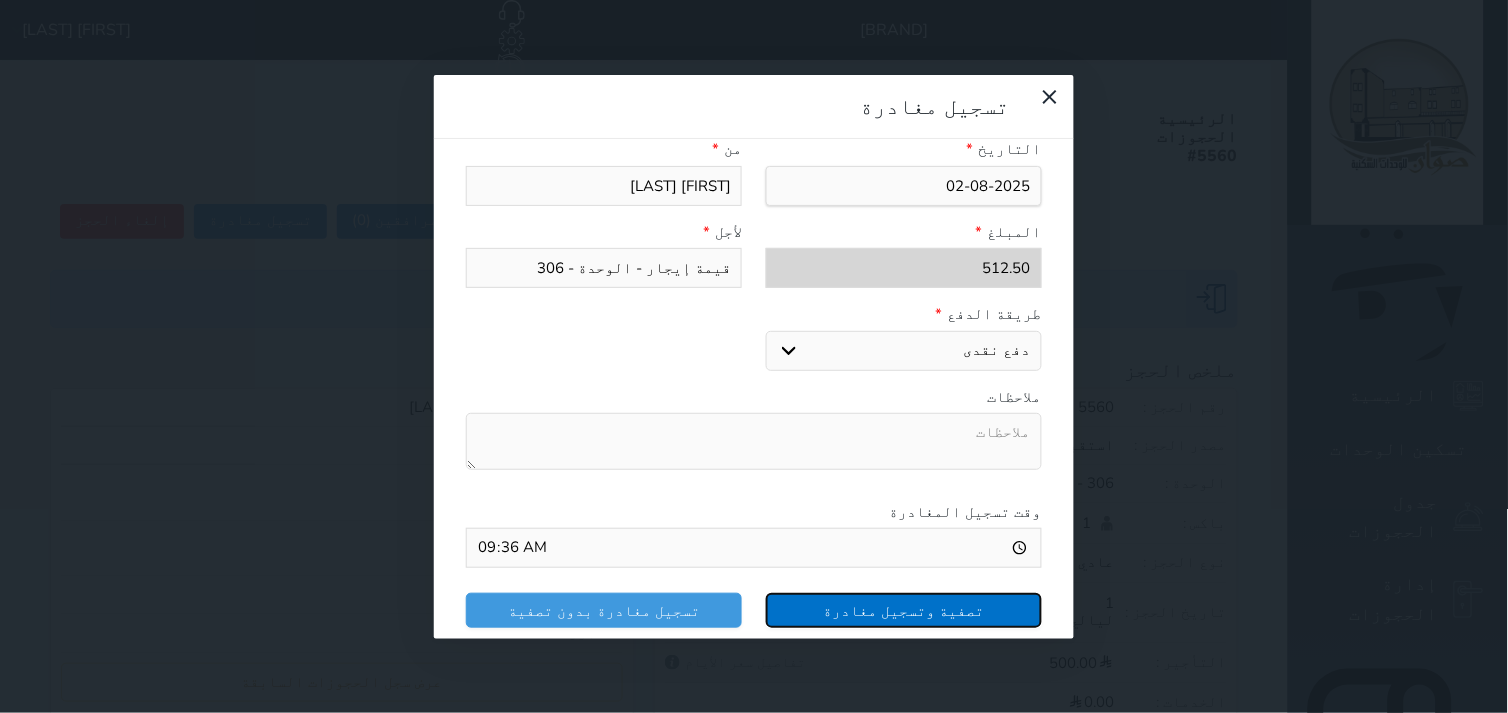 click on "تصفية وتسجيل مغادرة" at bounding box center (904, 610) 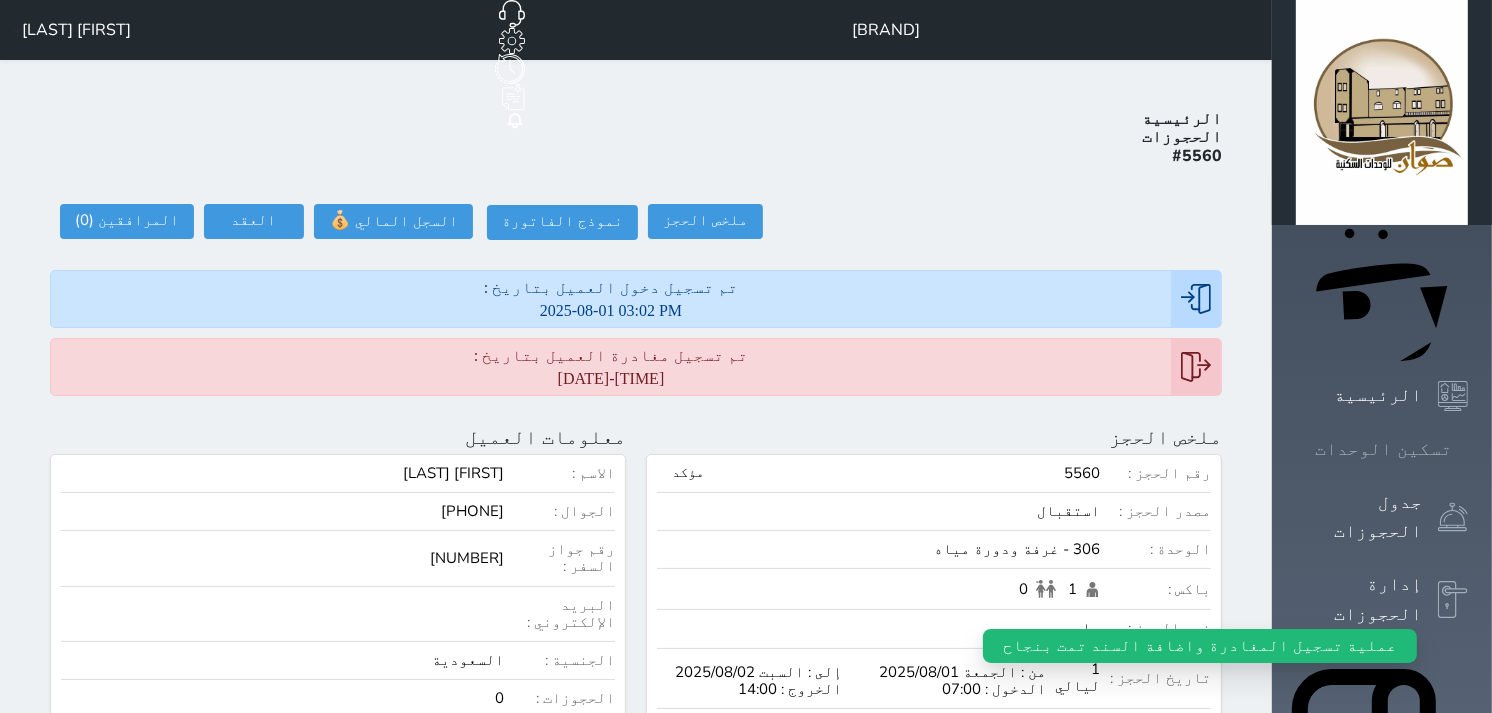 click on "تسكين الوحدات" at bounding box center [1383, 449] 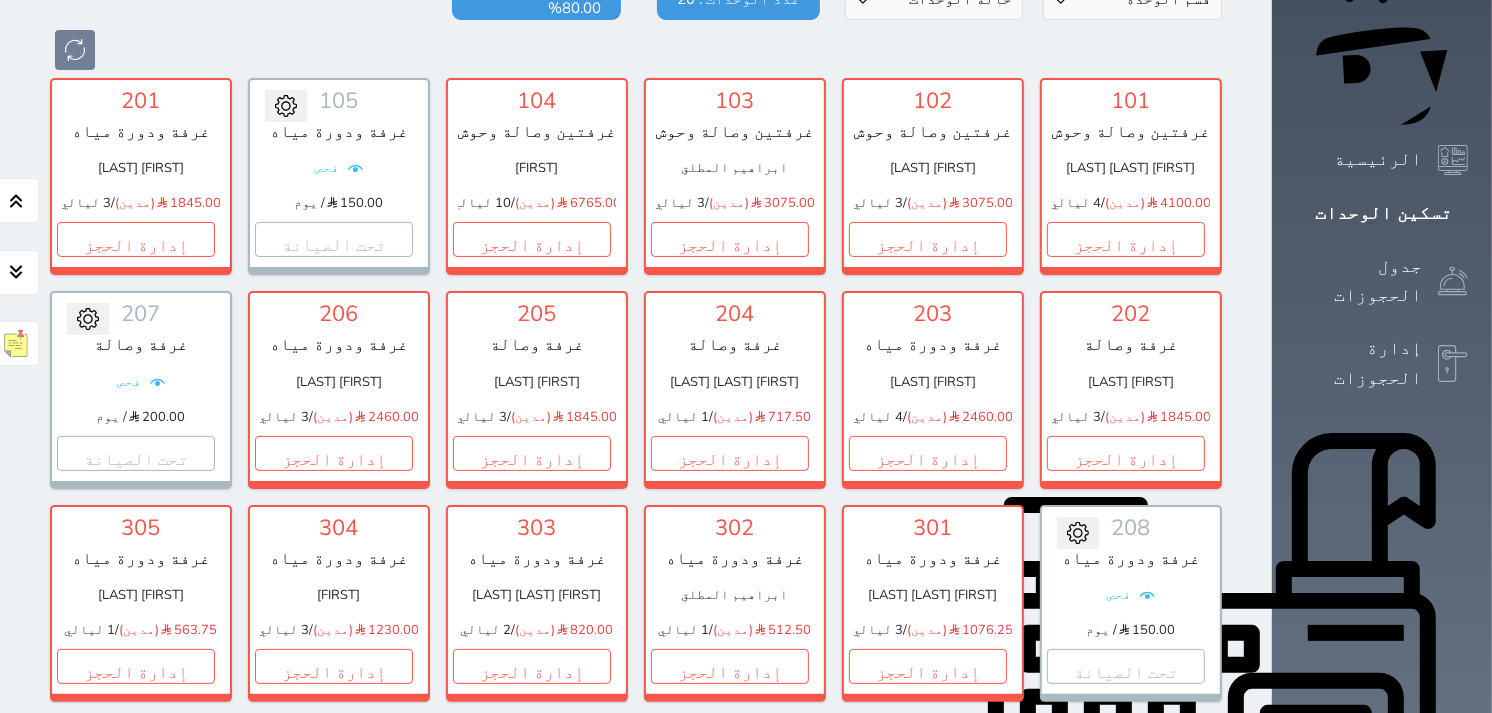 scroll, scrollTop: 633, scrollLeft: 0, axis: vertical 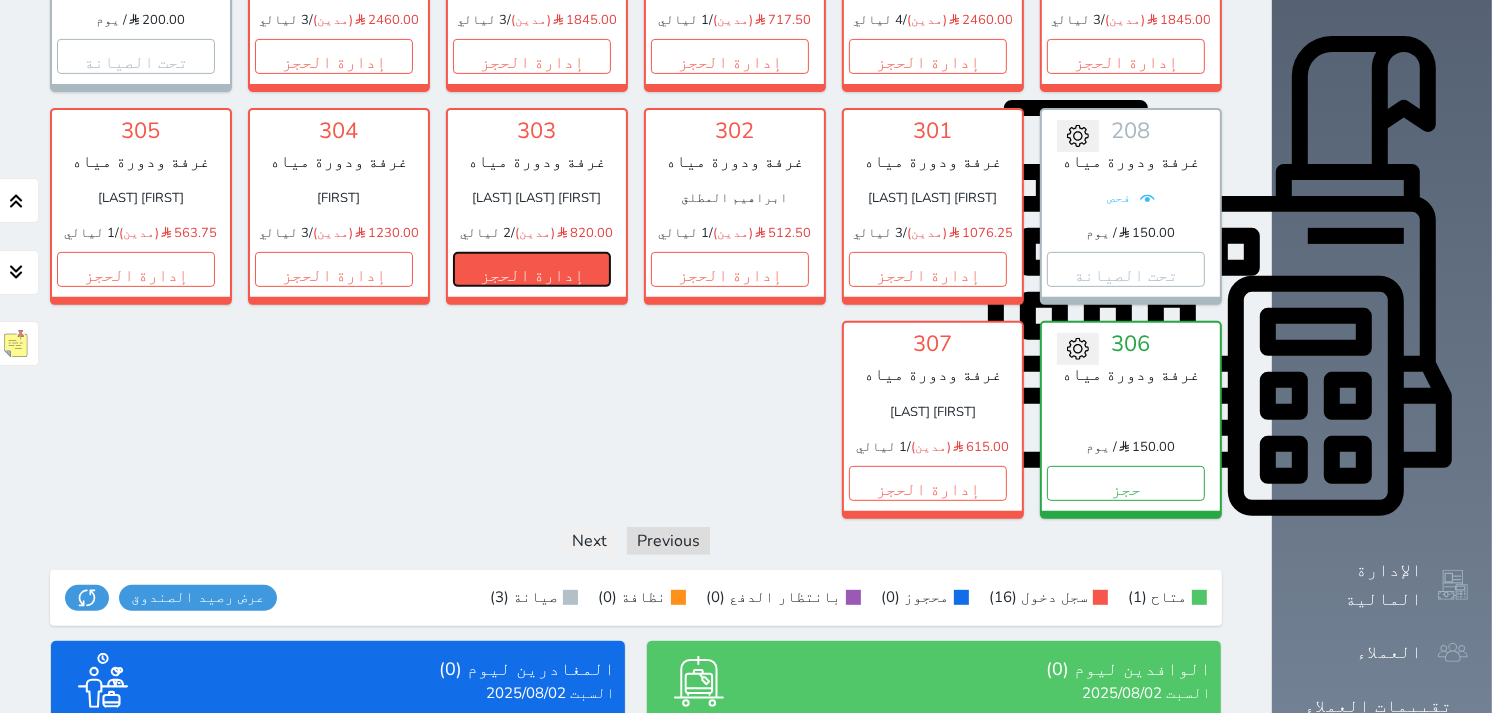 click on "إدارة الحجز" at bounding box center [532, 269] 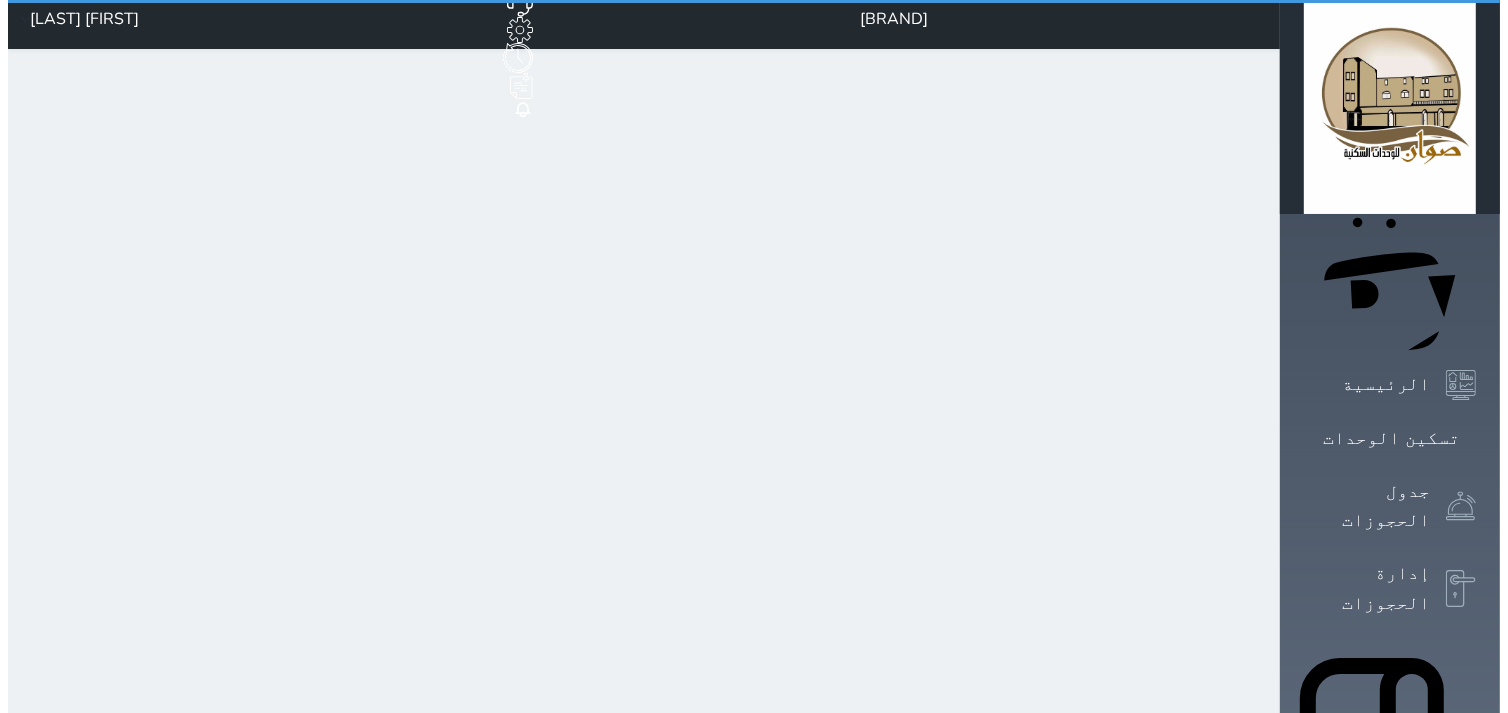 scroll, scrollTop: 0, scrollLeft: 0, axis: both 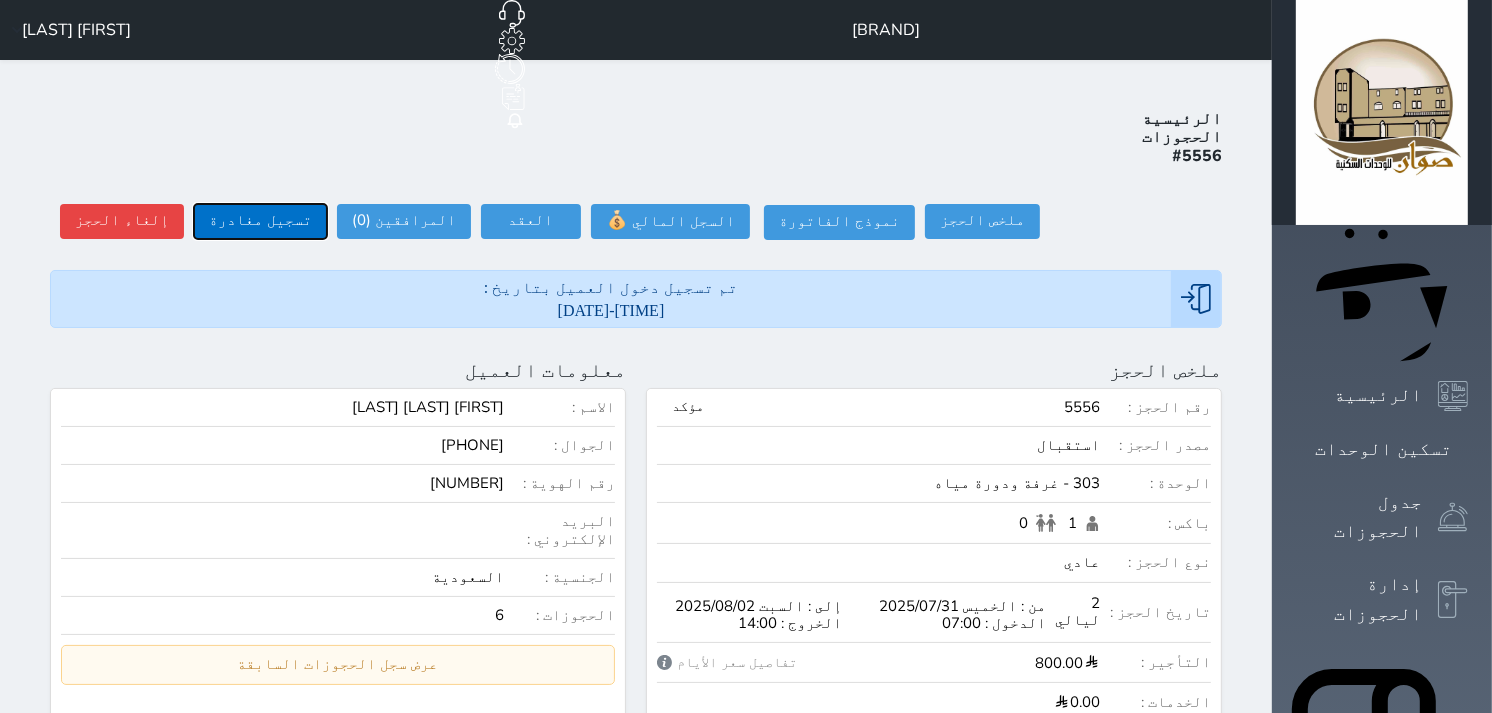 click on "تسجيل مغادرة" at bounding box center (260, 221) 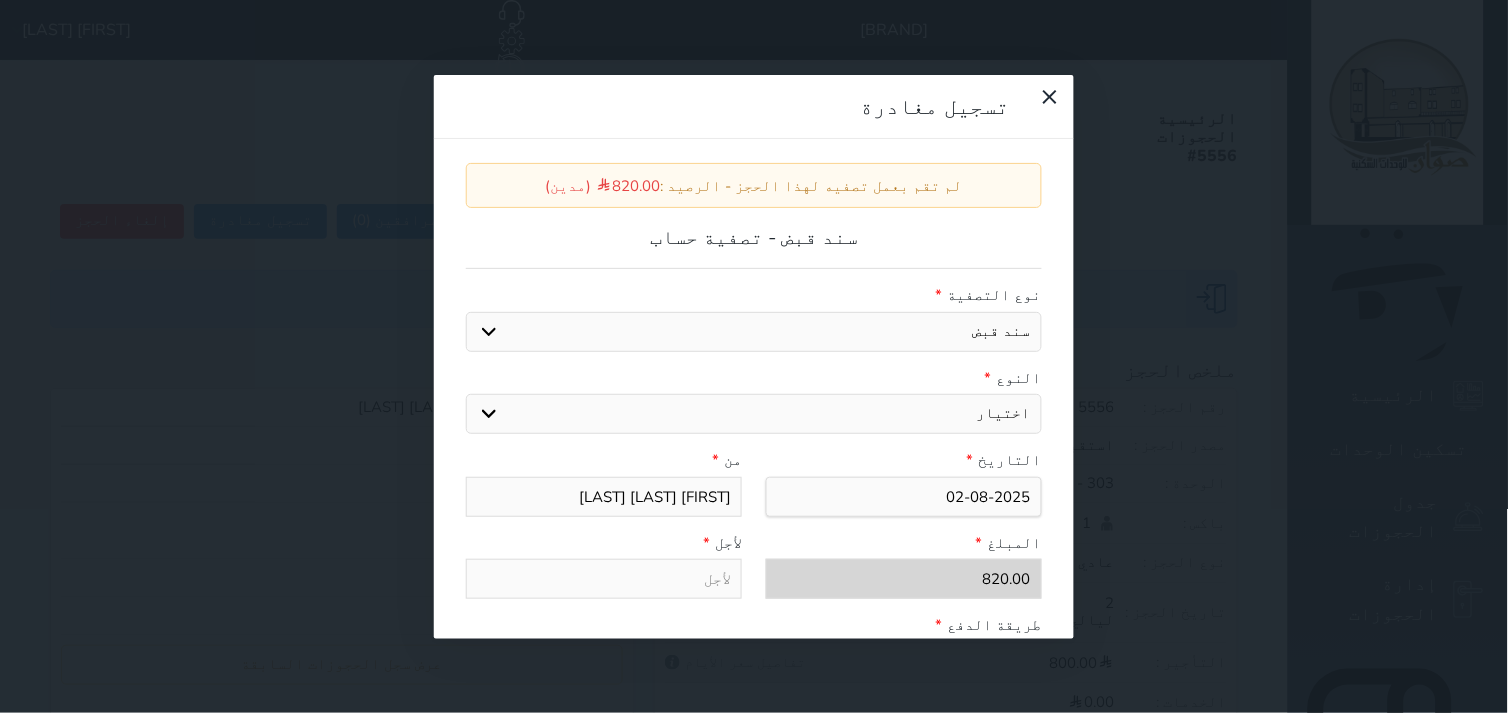 click on "اختيار   مقبوضات عامة
قيمة إيجار
فواتير
عربون
لا ينطبق
آخر
مغسلة
واي فاي - الإنترنت
مواقف السيارات
طعام
الأغذية والمشروبات
مشروبات
المشروبات الباردة
المشروبات الساخنة
الإفطار
غداء
عشاء
مخبز و كعك
حمام سباحة
الصالة الرياضية
سبا و خدمات الجمال
اختيار وإسقاط (خدمات النقل)
ميني بار
كابل - تلفزيون
سرير إضافي
تصفيف الشعر
التسوق" at bounding box center [754, 414] 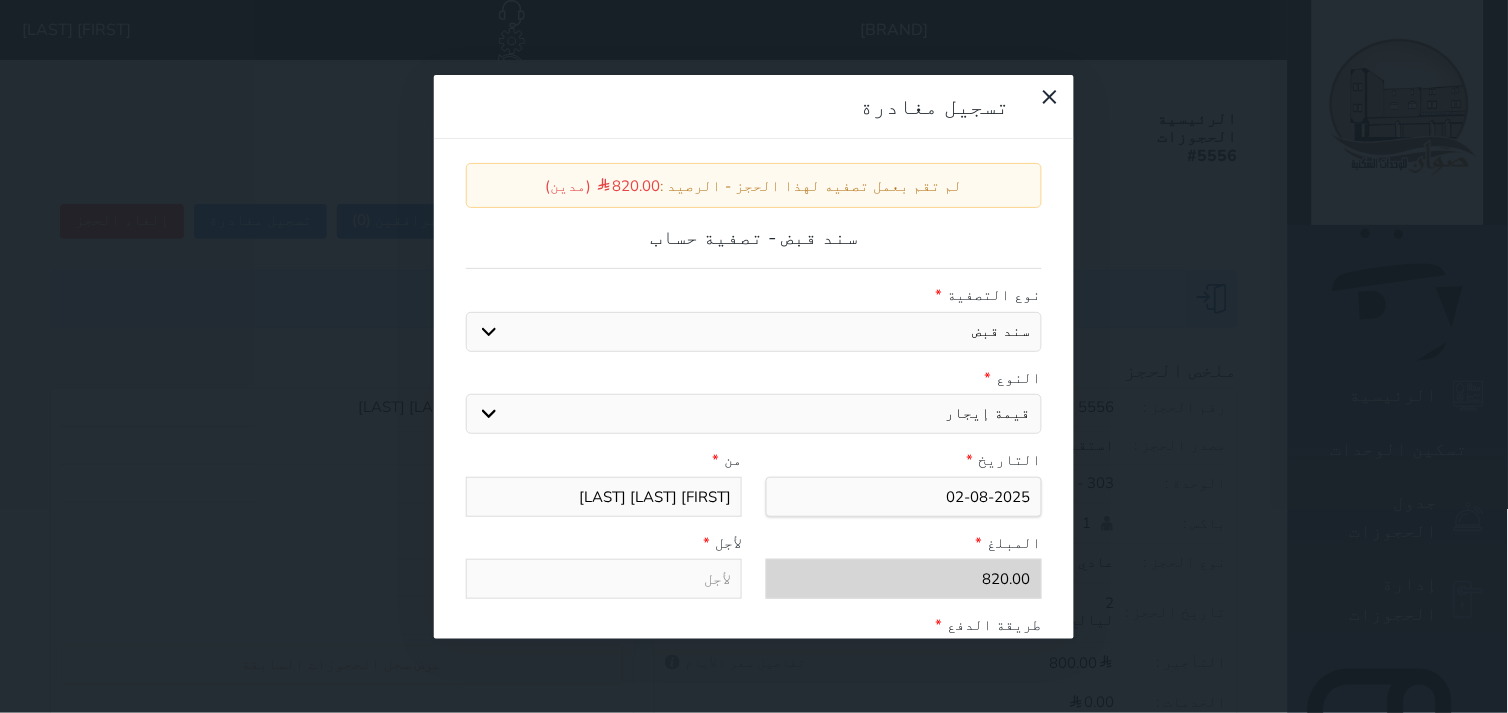 click on "اختيار   مقبوضات عامة
قيمة إيجار
فواتير
عربون
لا ينطبق
آخر
مغسلة
واي فاي - الإنترنت
مواقف السيارات
طعام
الأغذية والمشروبات
مشروبات
المشروبات الباردة
المشروبات الساخنة
الإفطار
غداء
عشاء
مخبز و كعك
حمام سباحة
الصالة الرياضية
سبا و خدمات الجمال
اختيار وإسقاط (خدمات النقل)
ميني بار
كابل - تلفزيون
سرير إضافي
تصفيف الشعر
التسوق" at bounding box center (754, 414) 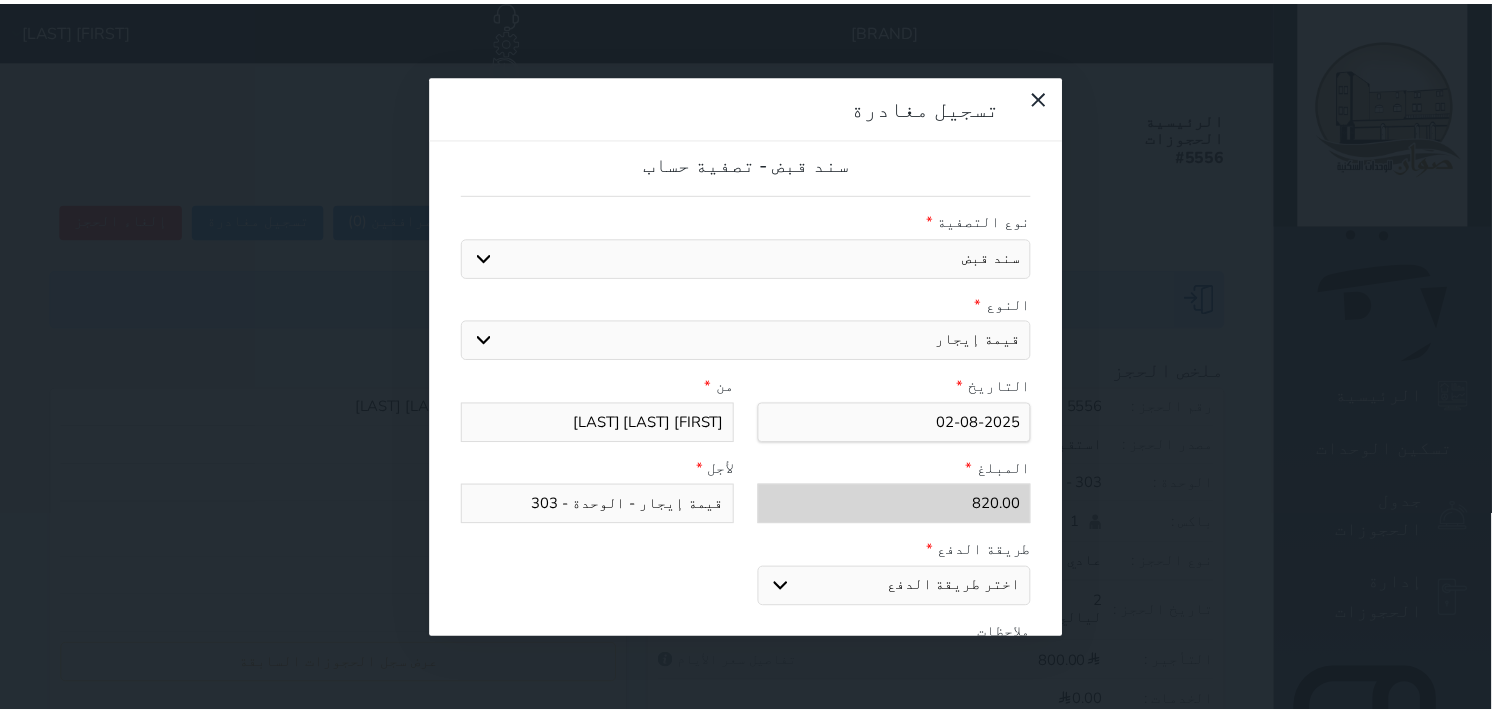scroll, scrollTop: 311, scrollLeft: 0, axis: vertical 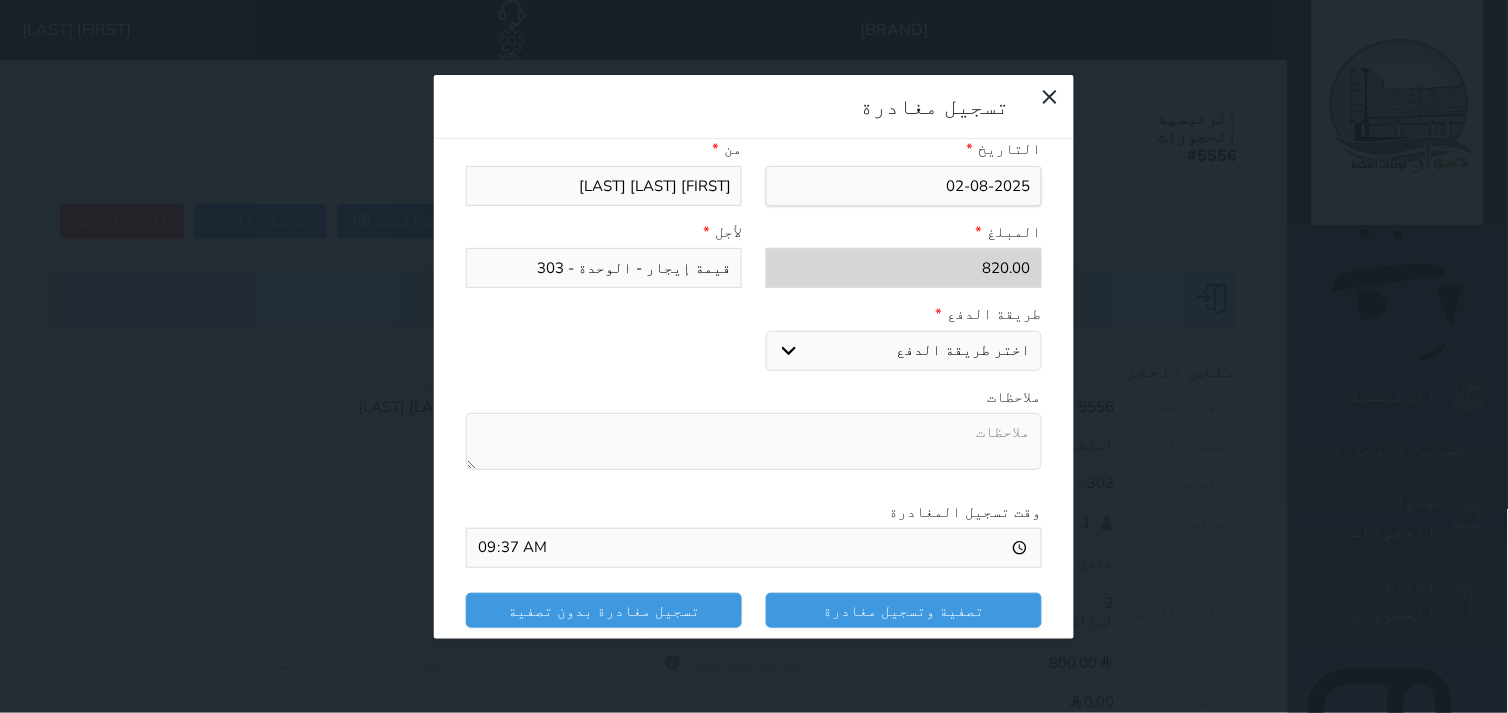 click on "اختر طريقة الدفع   دفع نقدى   تحويل بنكى   مدى   بطاقة ائتمان" at bounding box center [904, 351] 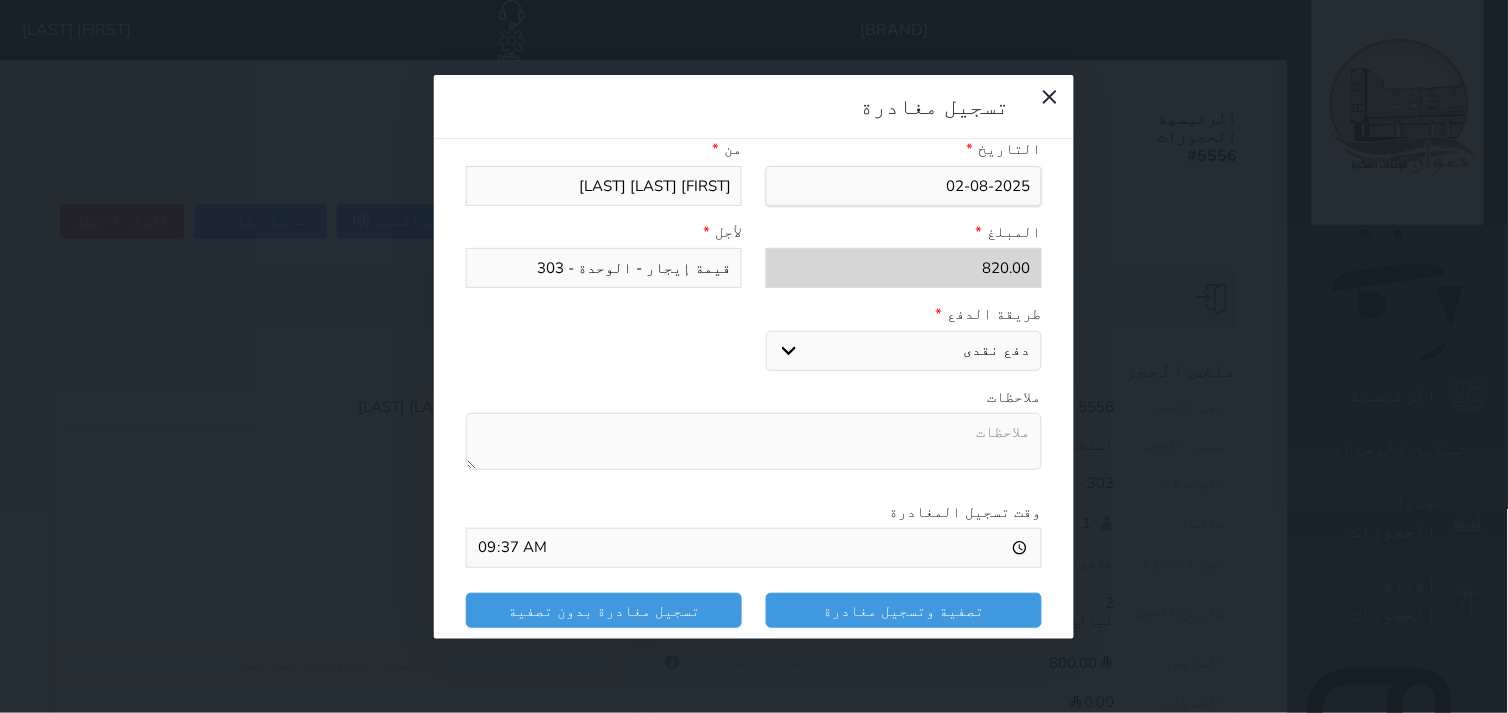 click on "اختر طريقة الدفع   دفع نقدى   تحويل بنكى   مدى   بطاقة ائتمان" at bounding box center [904, 351] 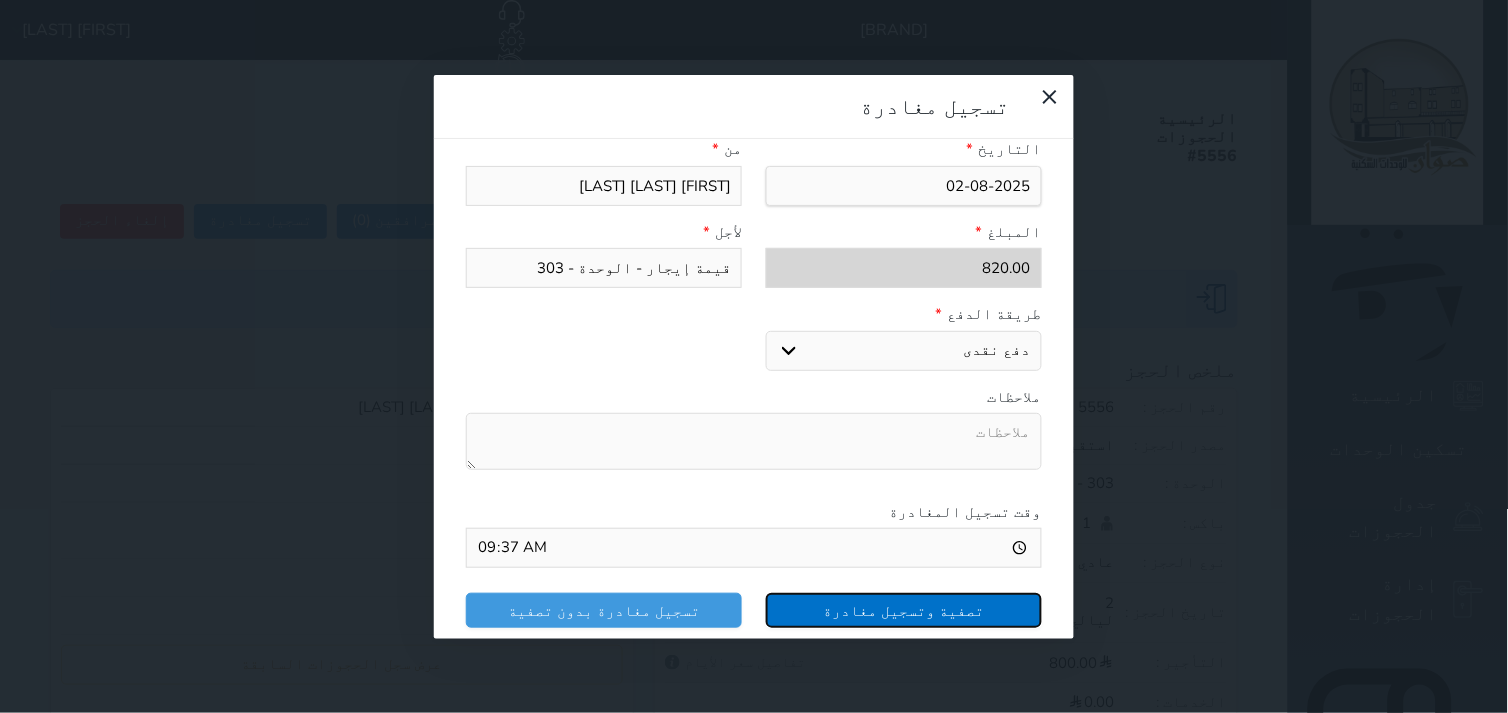 click on "تصفية وتسجيل مغادرة" at bounding box center [904, 610] 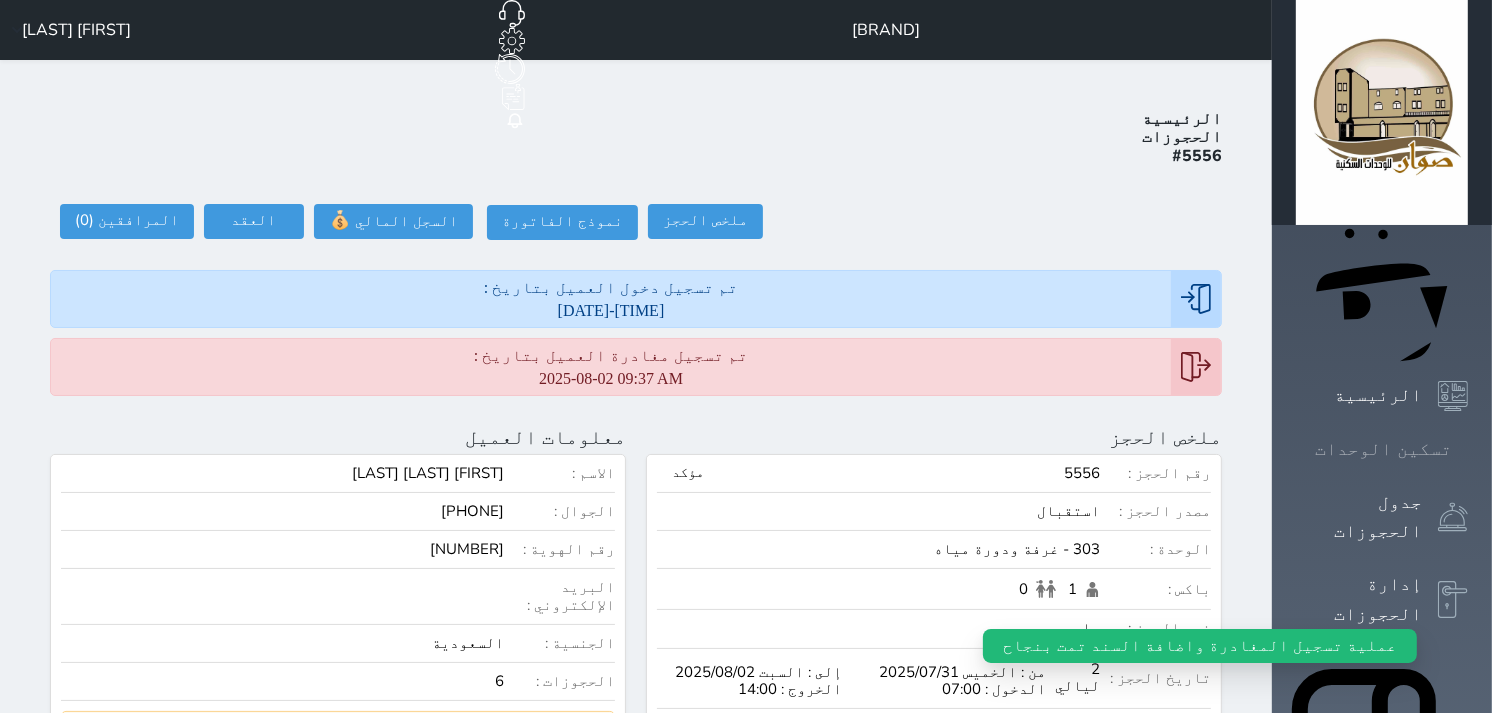 click on "تسكين الوحدات" at bounding box center [1383, 449] 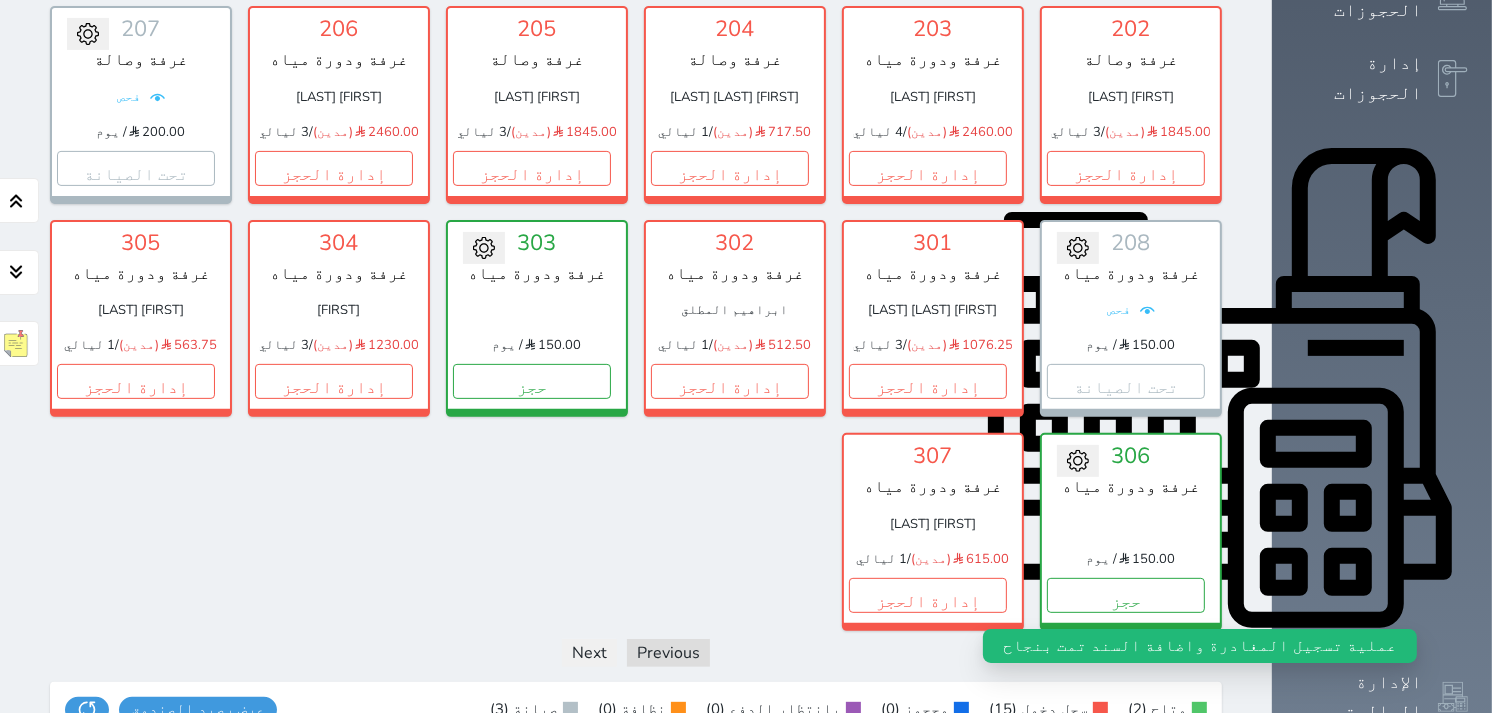 scroll, scrollTop: 555, scrollLeft: 0, axis: vertical 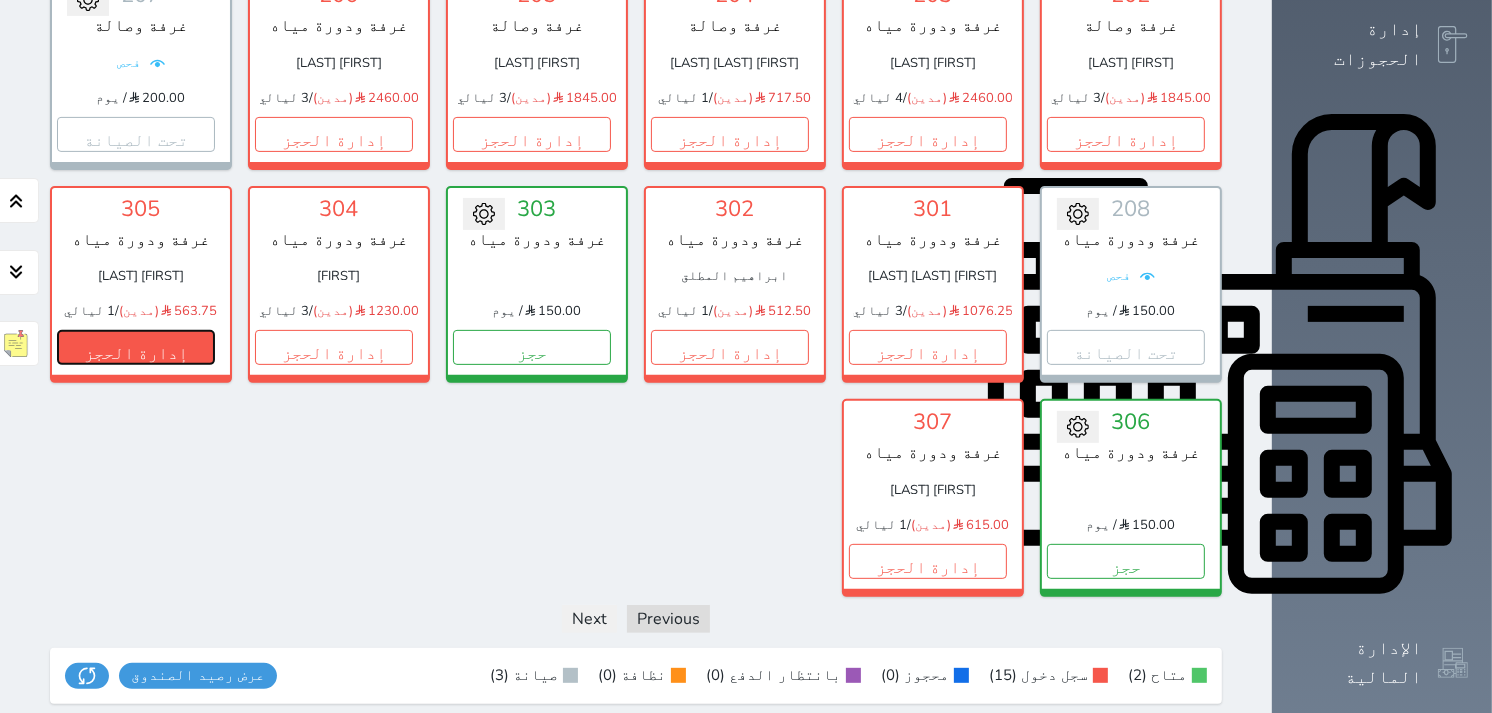 click on "إدارة الحجز" at bounding box center [136, 347] 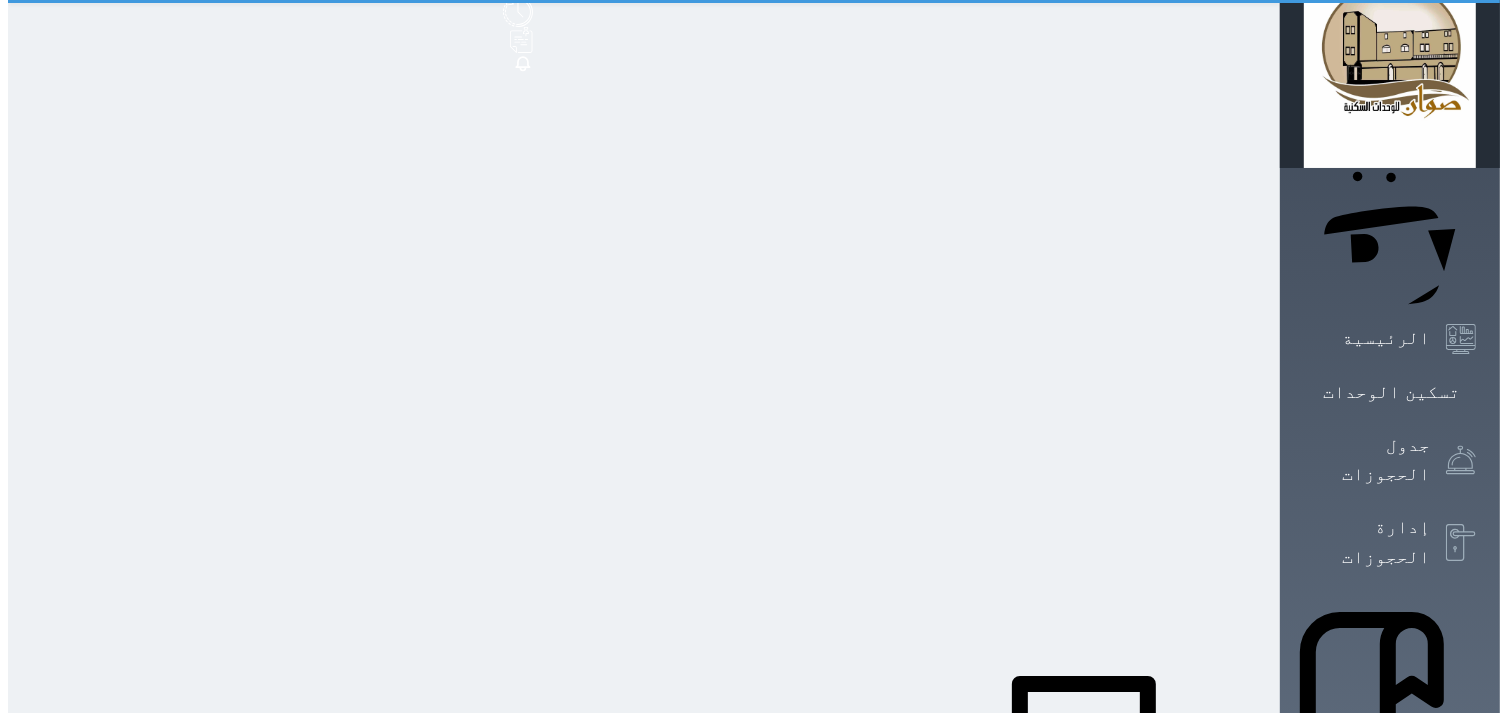 scroll, scrollTop: 0, scrollLeft: 0, axis: both 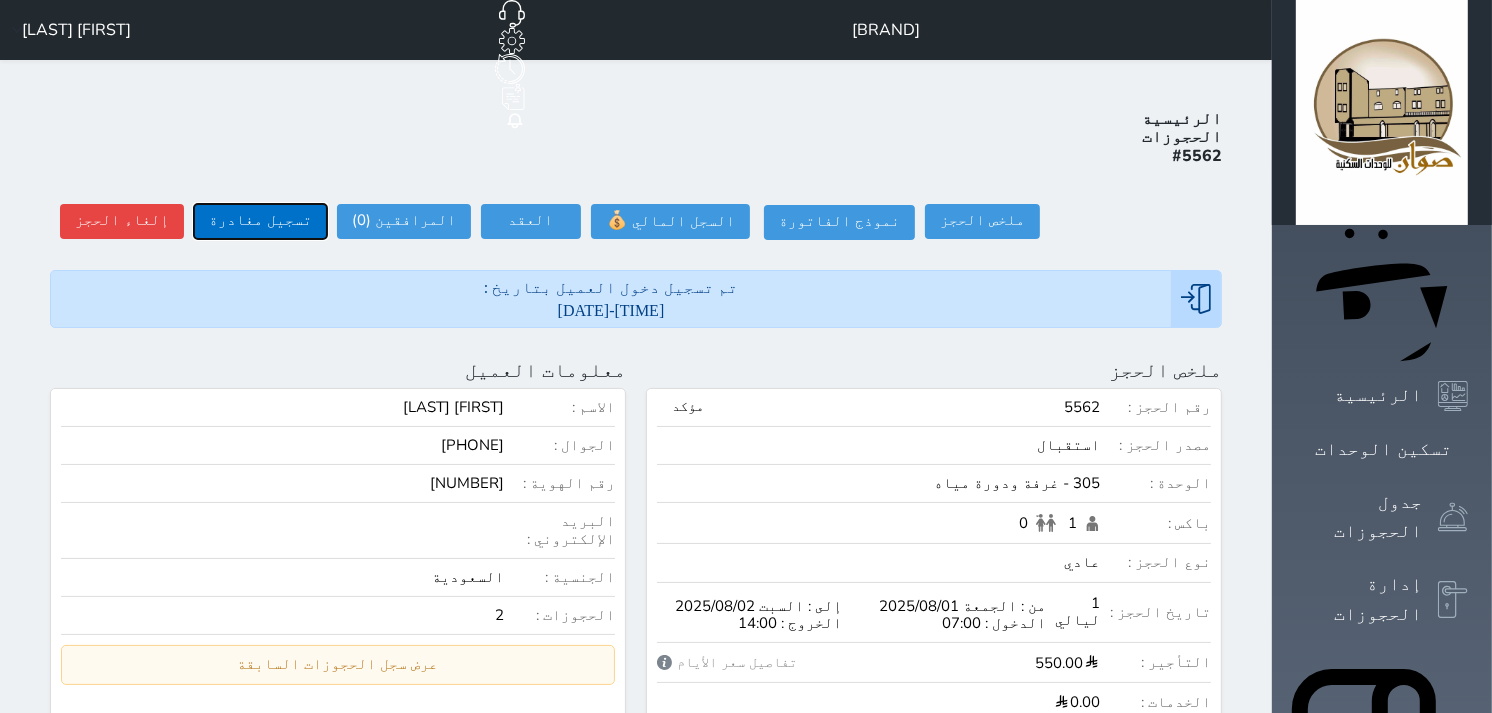 click on "تسجيل مغادرة" at bounding box center (260, 221) 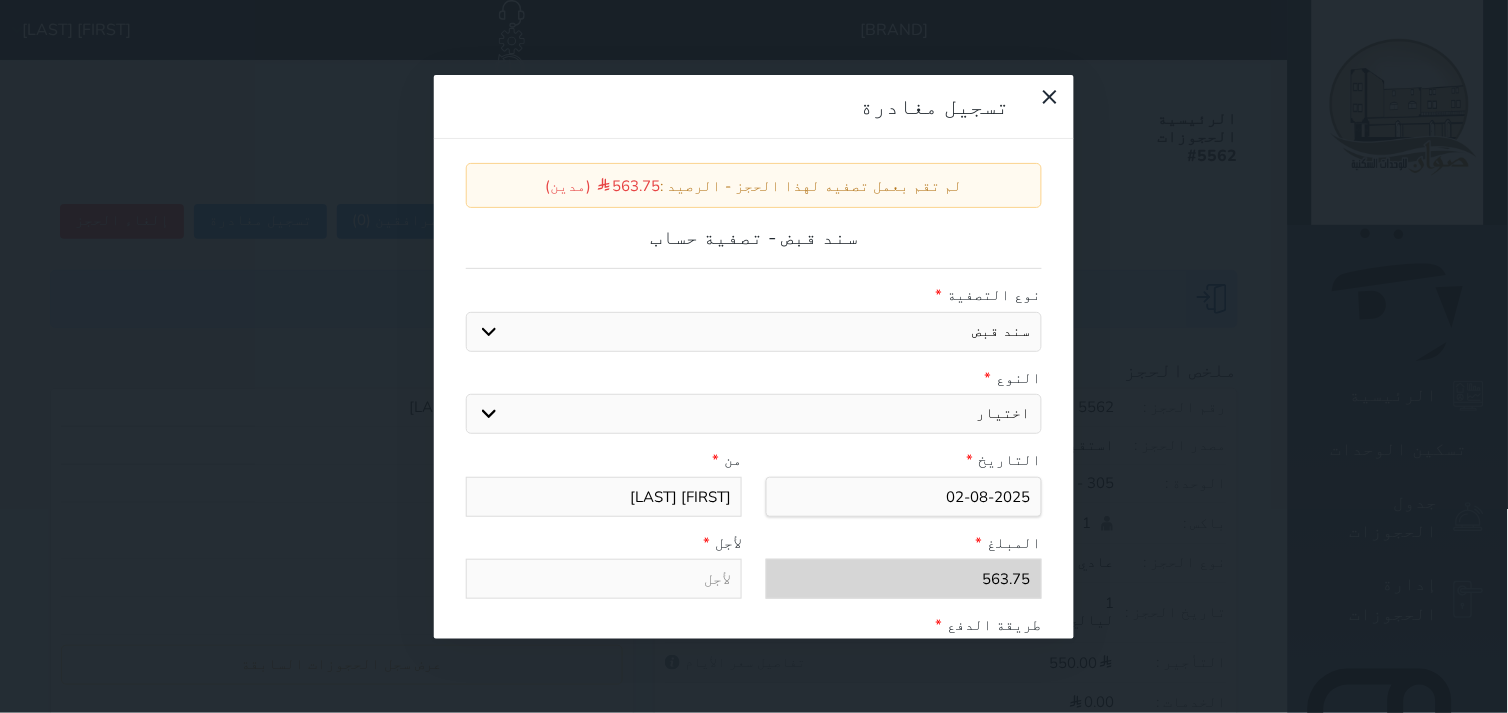 click on "اختيار   مقبوضات عامة
قيمة إيجار
فواتير
عربون
لا ينطبق
آخر
مغسلة
واي فاي - الإنترنت
مواقف السيارات
طعام
الأغذية والمشروبات
مشروبات
المشروبات الباردة
المشروبات الساخنة
الإفطار
غداء
عشاء
مخبز و كعك
حمام سباحة
الصالة الرياضية
سبا و خدمات الجمال
اختيار وإسقاط (خدمات النقل)
ميني بار
كابل - تلفزيون
سرير إضافي
تصفيف الشعر
التسوق" at bounding box center (754, 414) 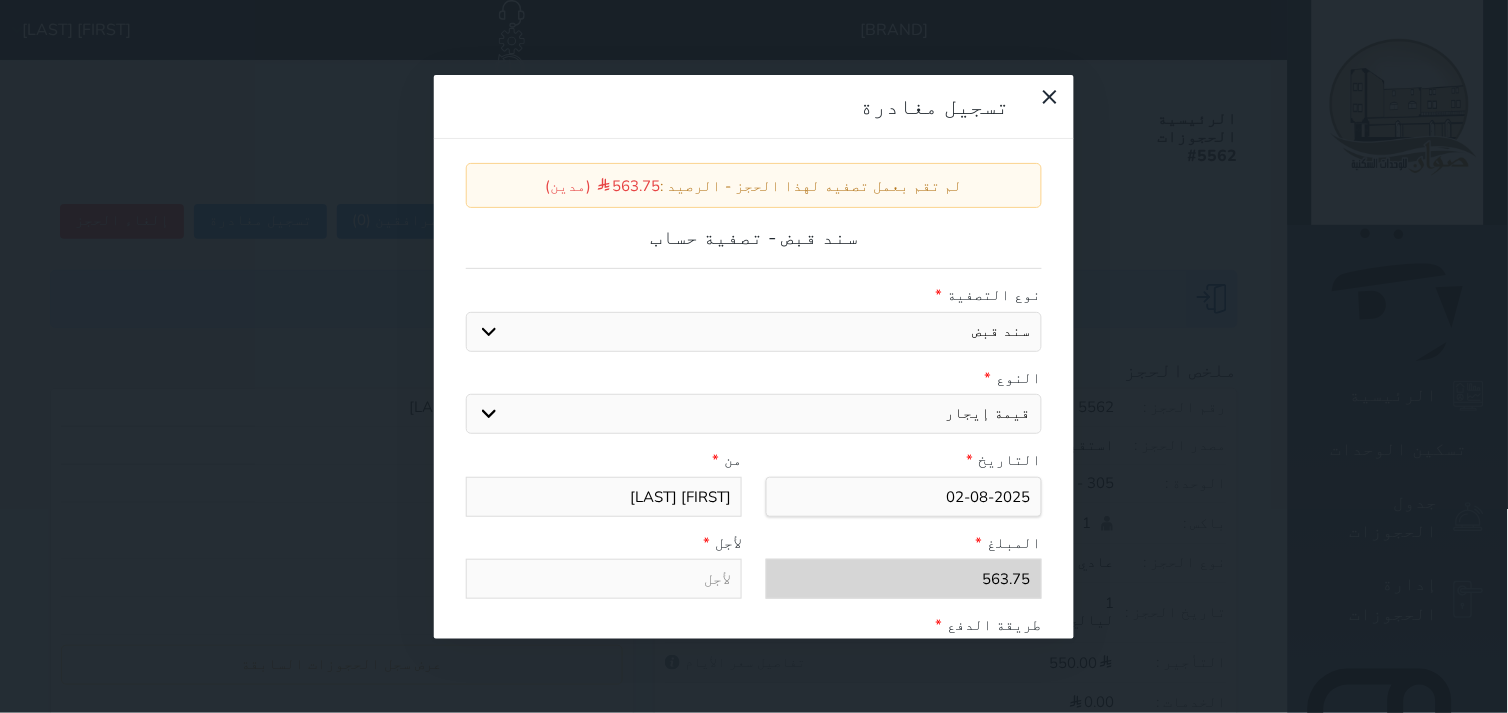 click on "اختيار   مقبوضات عامة
قيمة إيجار
فواتير
عربون
لا ينطبق
آخر
مغسلة
واي فاي - الإنترنت
مواقف السيارات
طعام
الأغذية والمشروبات
مشروبات
المشروبات الباردة
المشروبات الساخنة
الإفطار
غداء
عشاء
مخبز و كعك
حمام سباحة
الصالة الرياضية
سبا و خدمات الجمال
اختيار وإسقاط (خدمات النقل)
ميني بار
كابل - تلفزيون
سرير إضافي
تصفيف الشعر
التسوق" at bounding box center (754, 414) 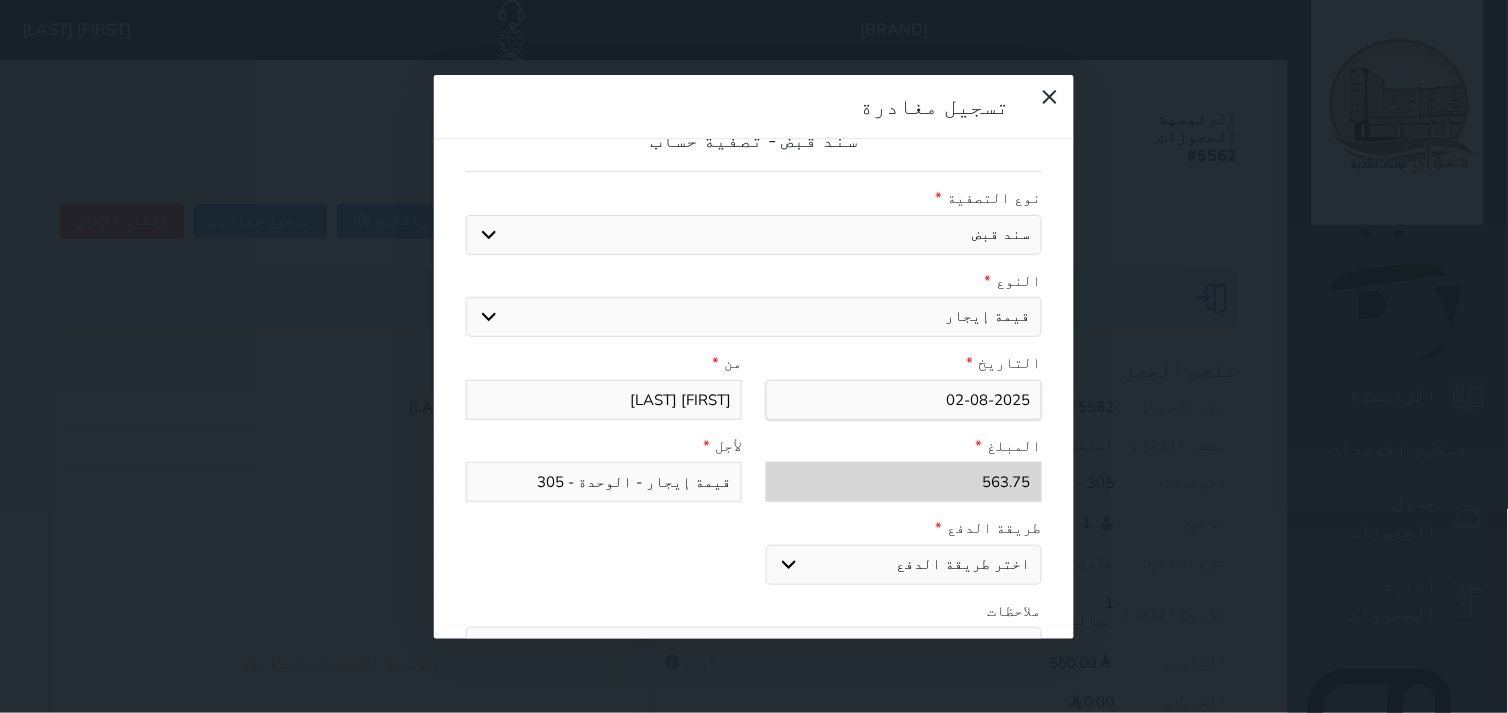 scroll, scrollTop: 222, scrollLeft: 0, axis: vertical 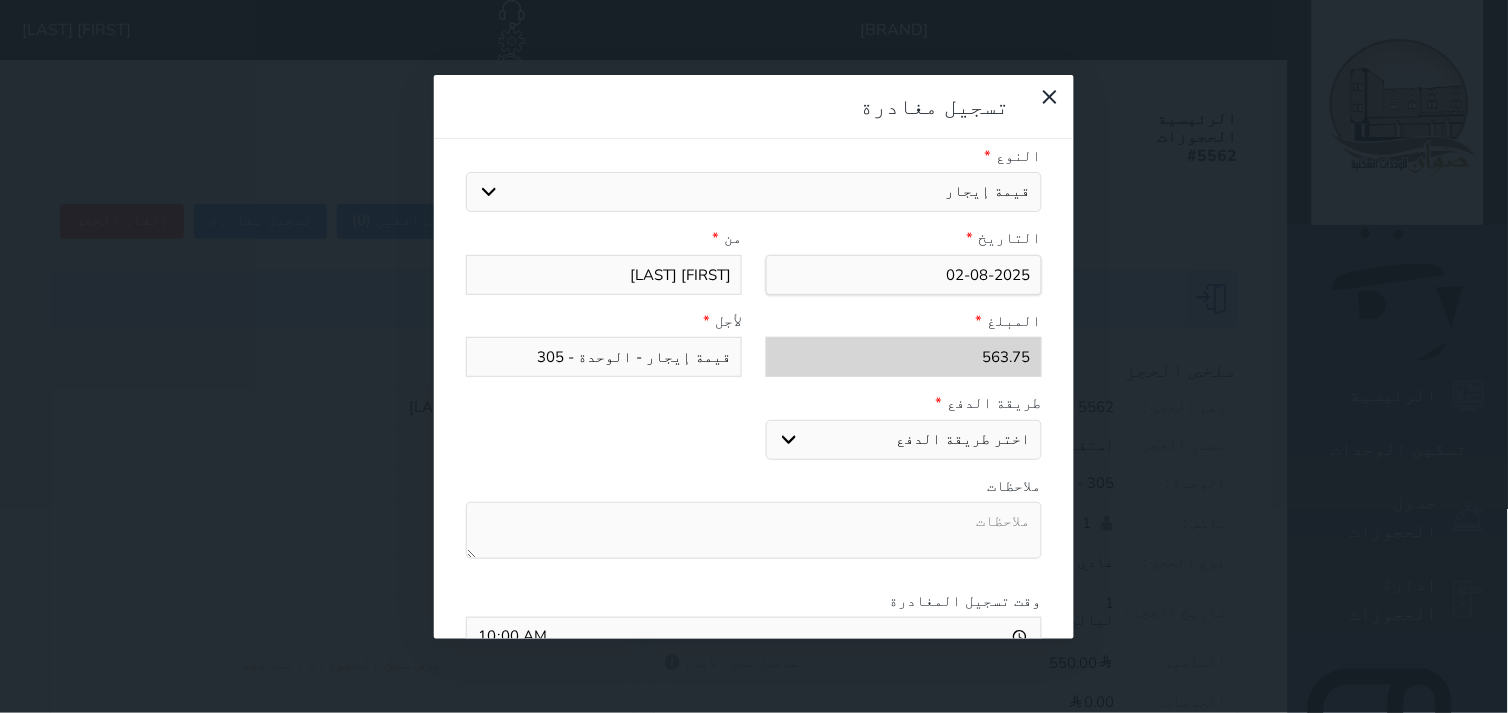 drag, startPoint x: 874, startPoint y: 360, endPoint x: 883, endPoint y: 380, distance: 21.931713 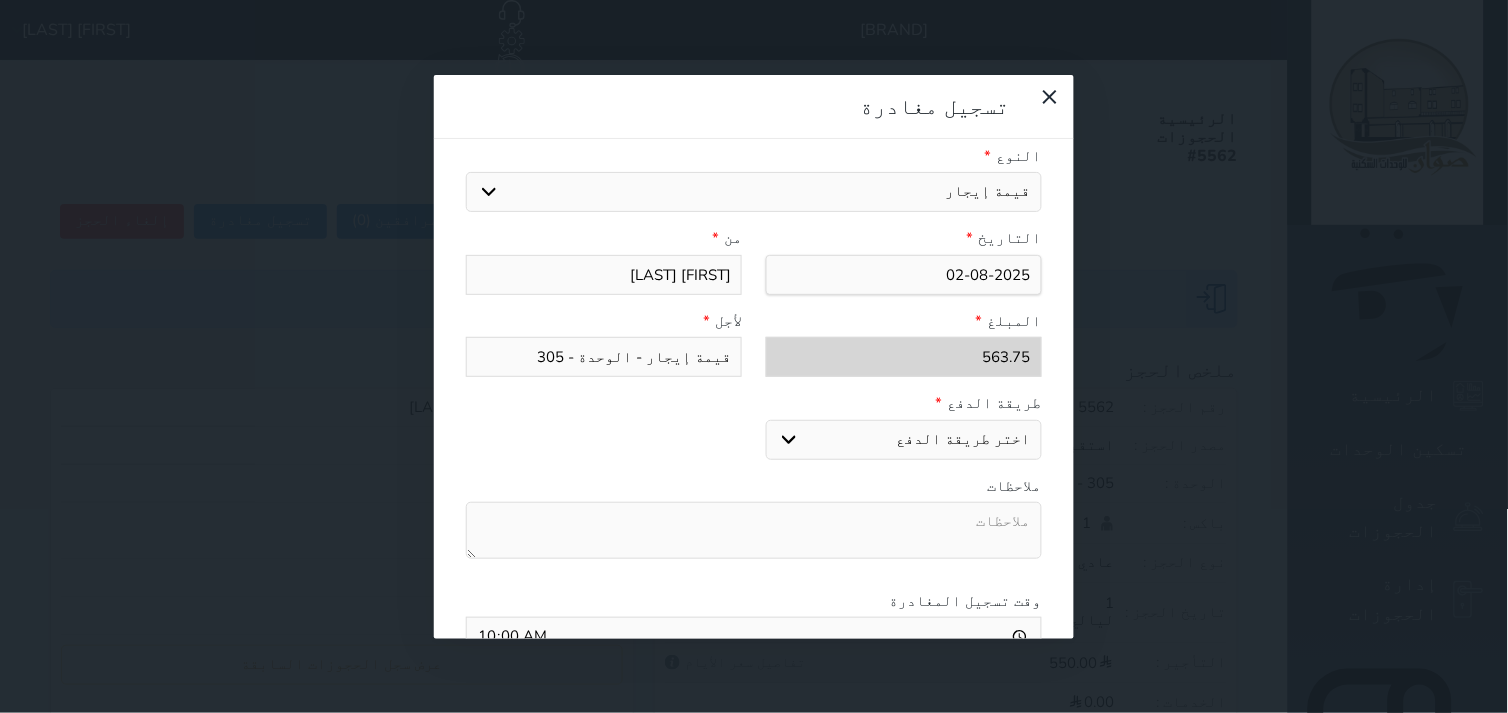 click on "اختر طريقة الدفع   دفع نقدى   تحويل بنكى   مدى   بطاقة ائتمان" at bounding box center (904, 440) 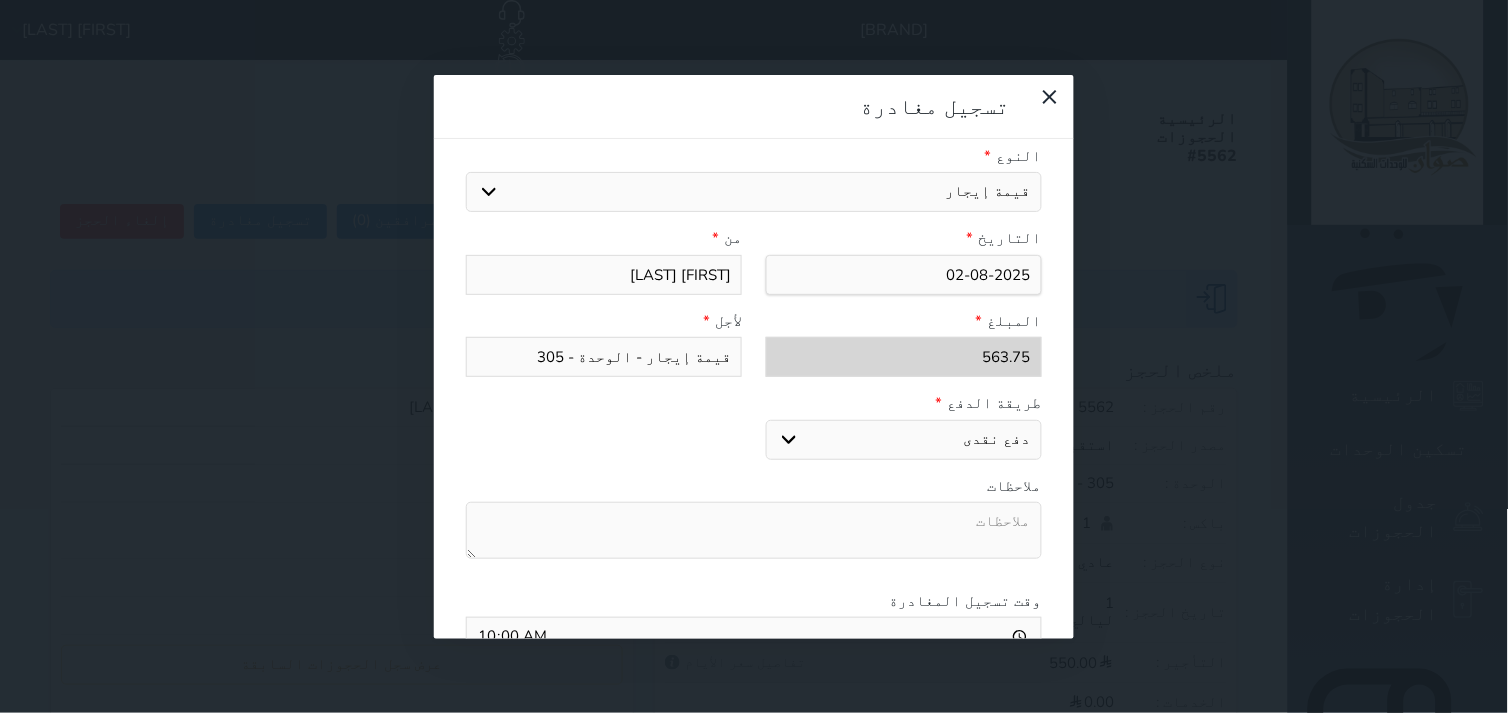 click on "اختر طريقة الدفع   دفع نقدى   تحويل بنكى   مدى   بطاقة ائتمان" at bounding box center [904, 440] 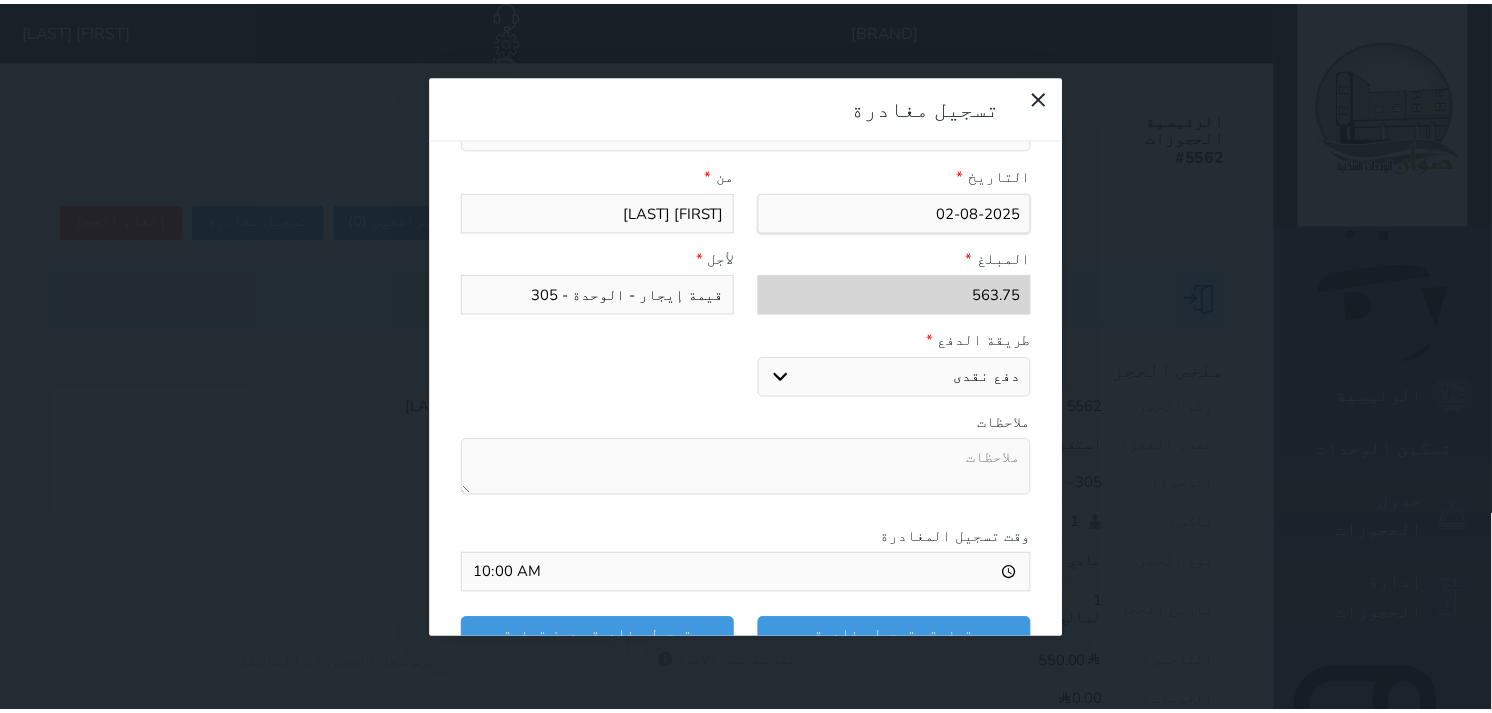 scroll, scrollTop: 311, scrollLeft: 0, axis: vertical 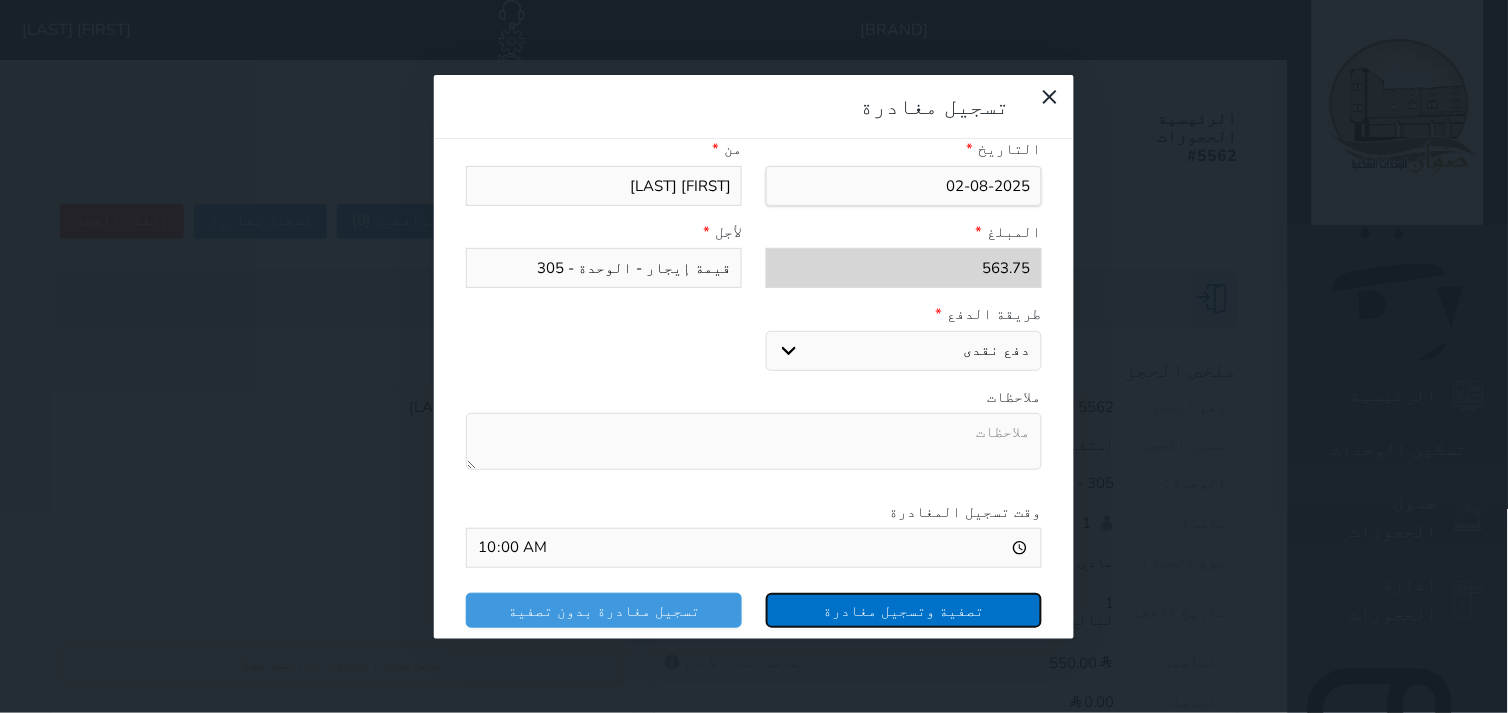 click on "تصفية وتسجيل مغادرة" at bounding box center [904, 610] 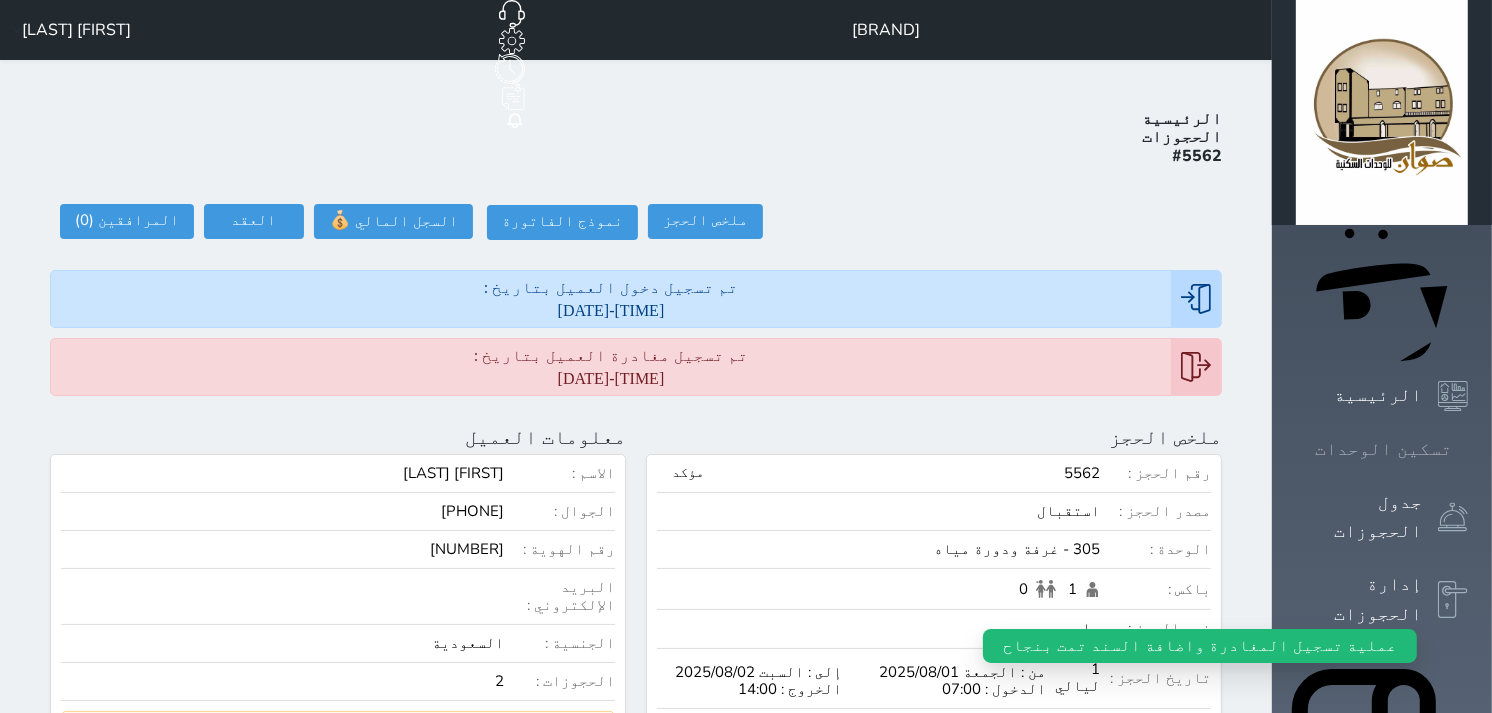 click on "تسكين الوحدات" at bounding box center (1383, 449) 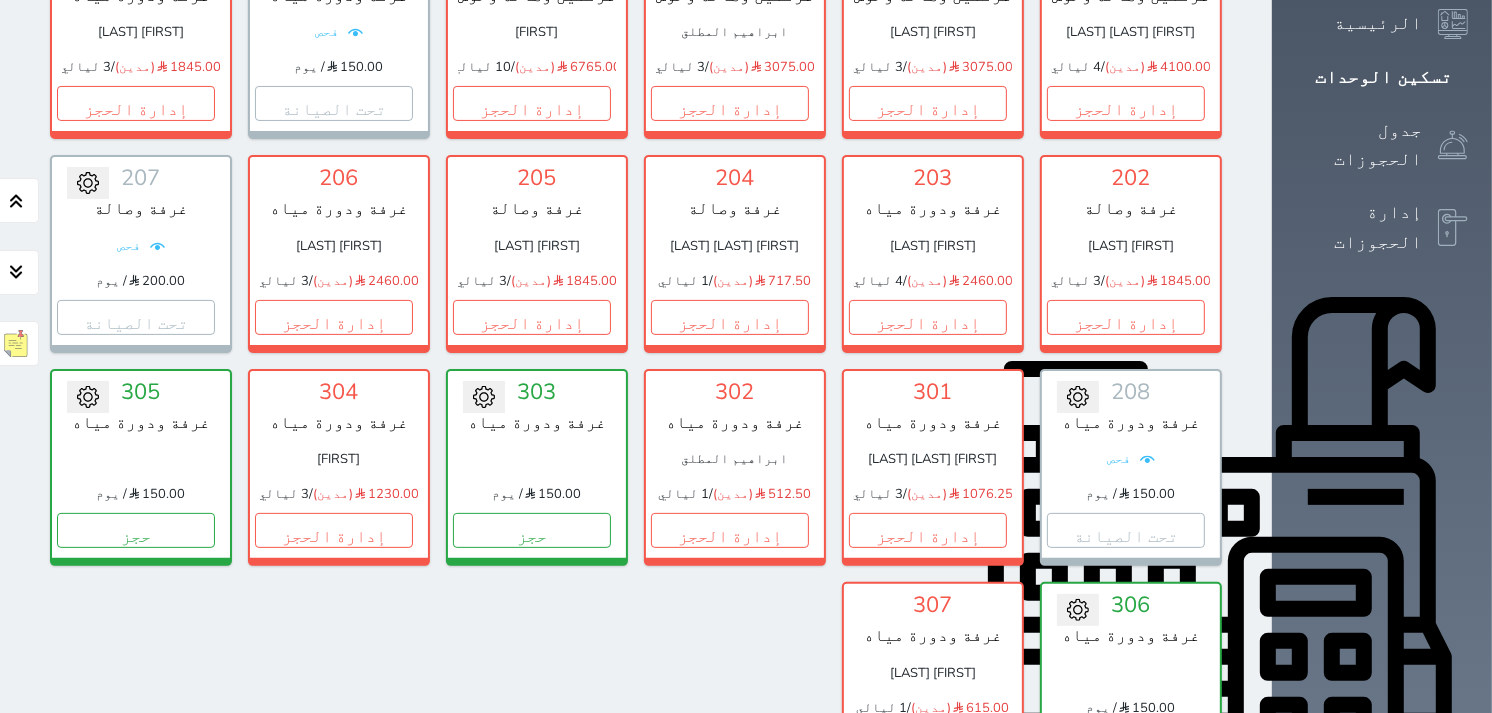 scroll, scrollTop: 411, scrollLeft: 0, axis: vertical 